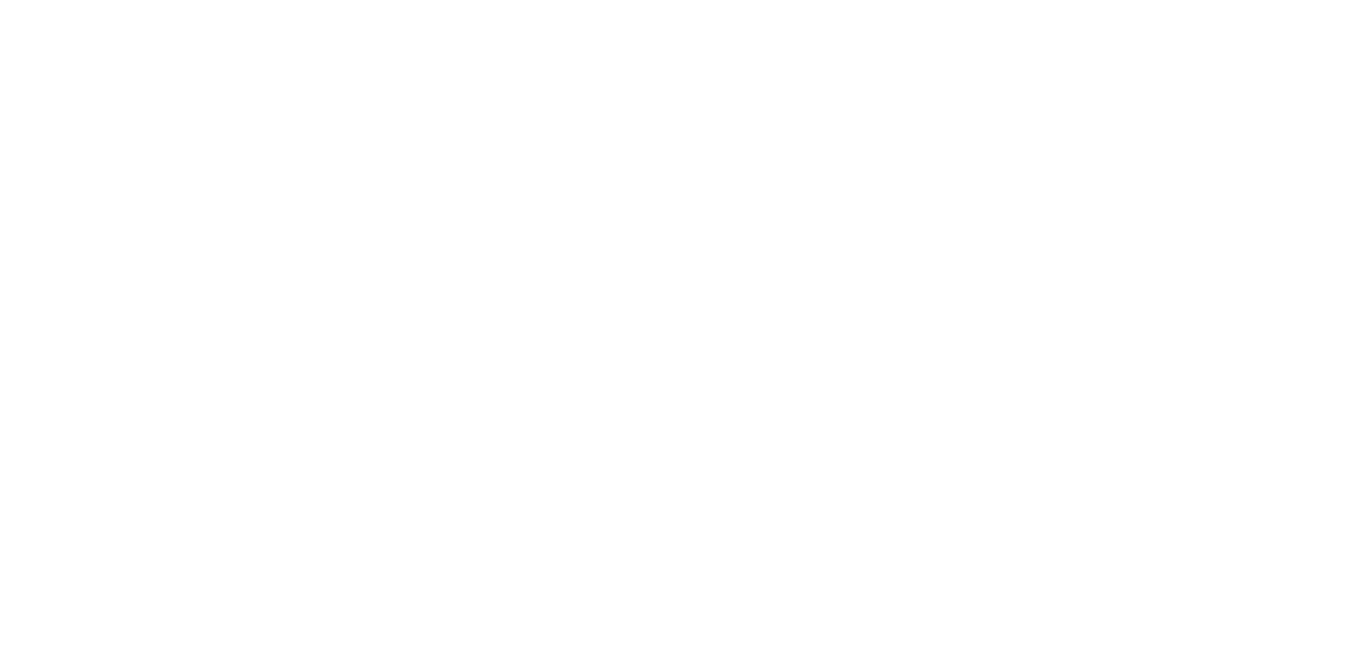 scroll, scrollTop: 0, scrollLeft: 0, axis: both 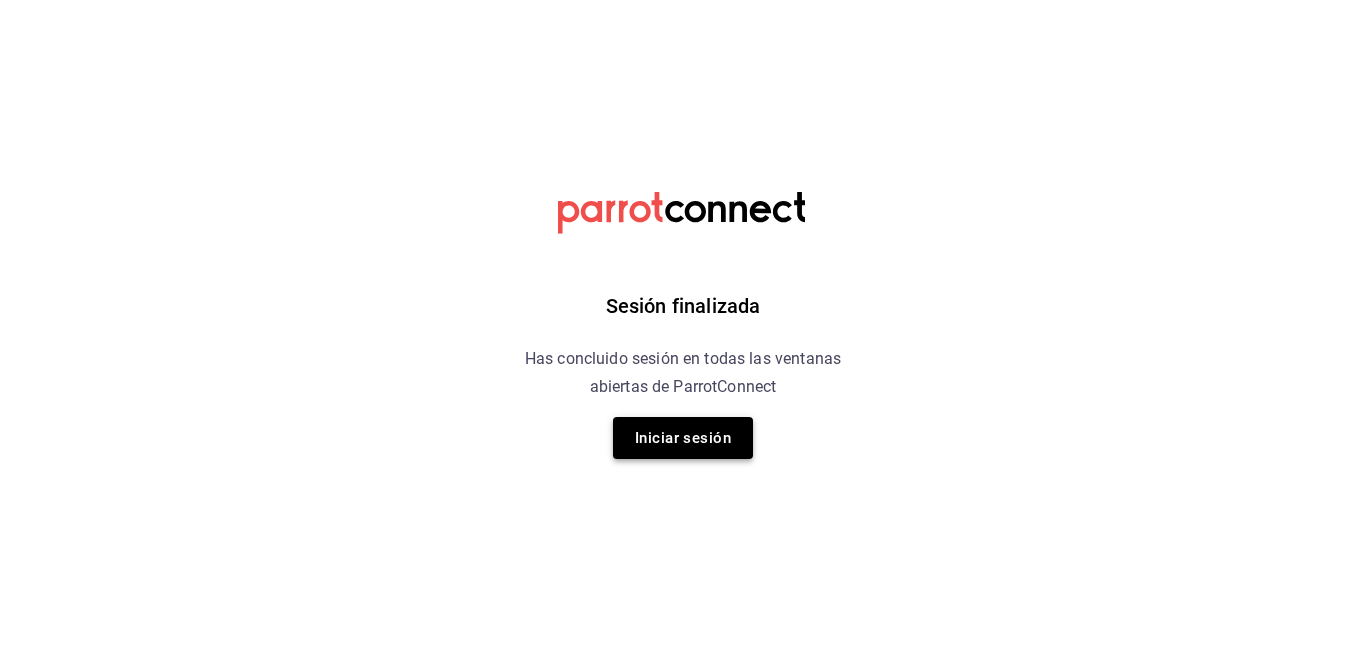 click on "Iniciar sesión" at bounding box center [683, 438] 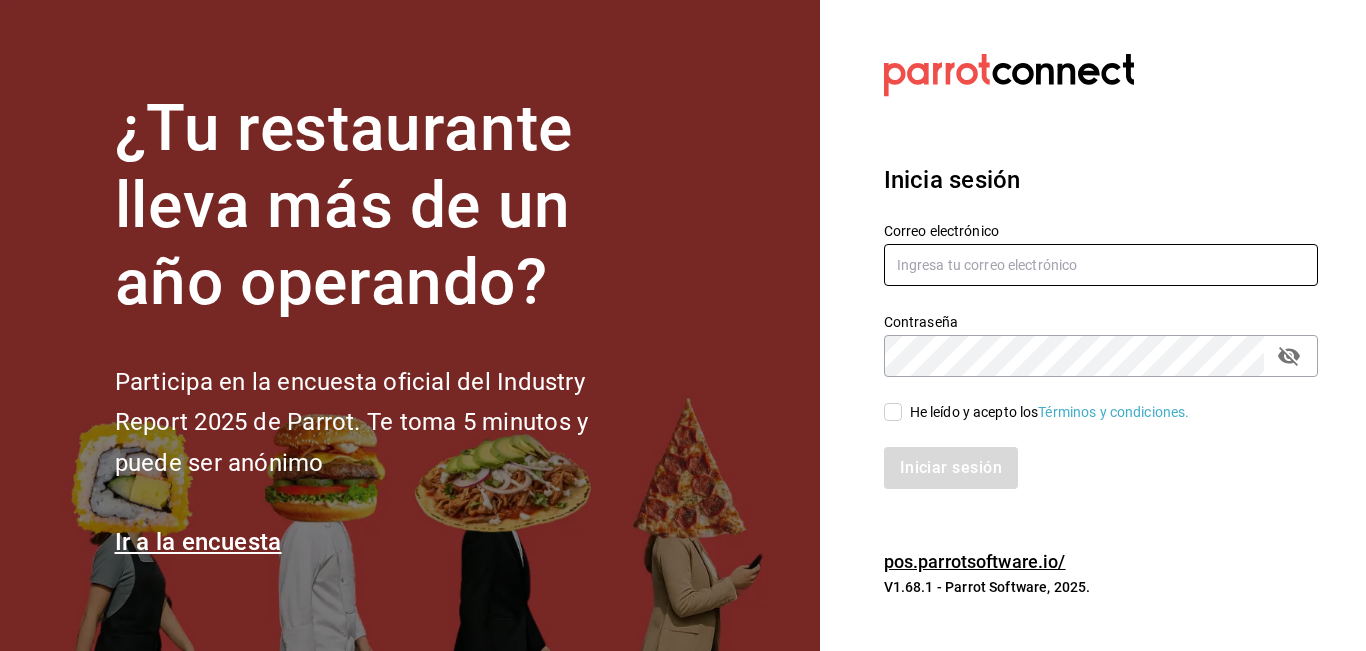 type on "eliu.tonacatl.almacenmp@gmail.com" 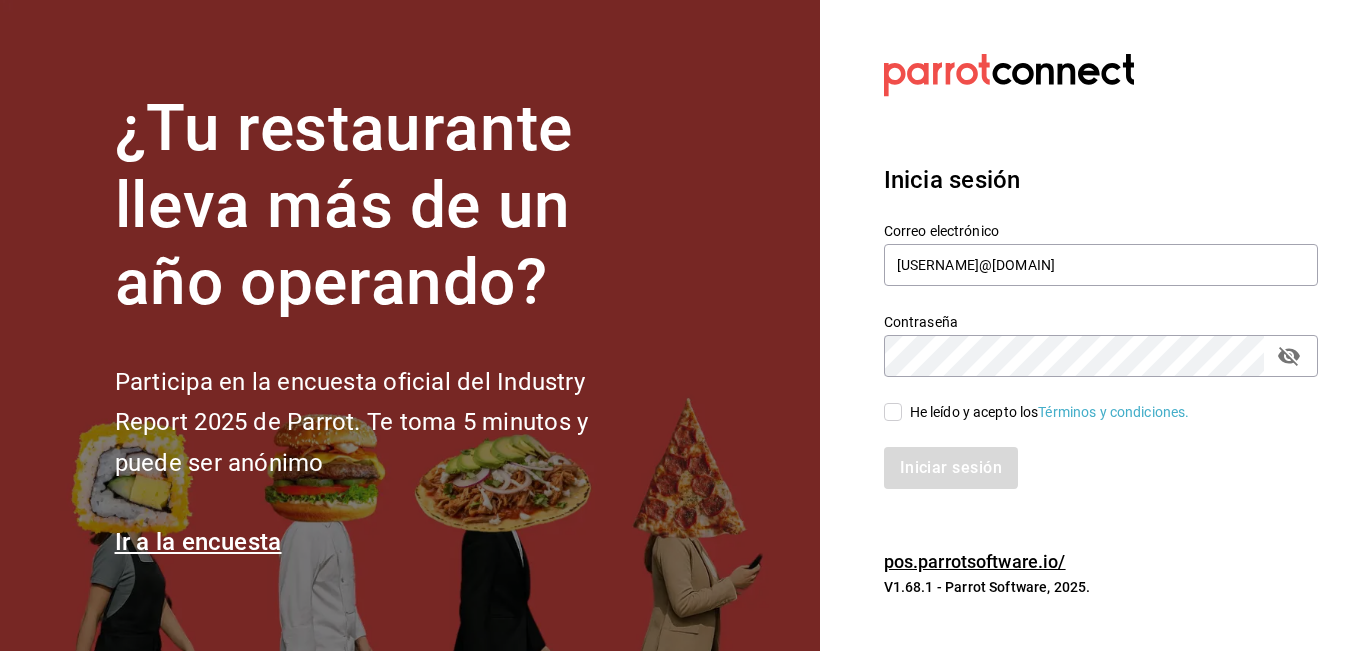 click on "He leído y acepto los  Términos y condiciones." at bounding box center (1089, 400) 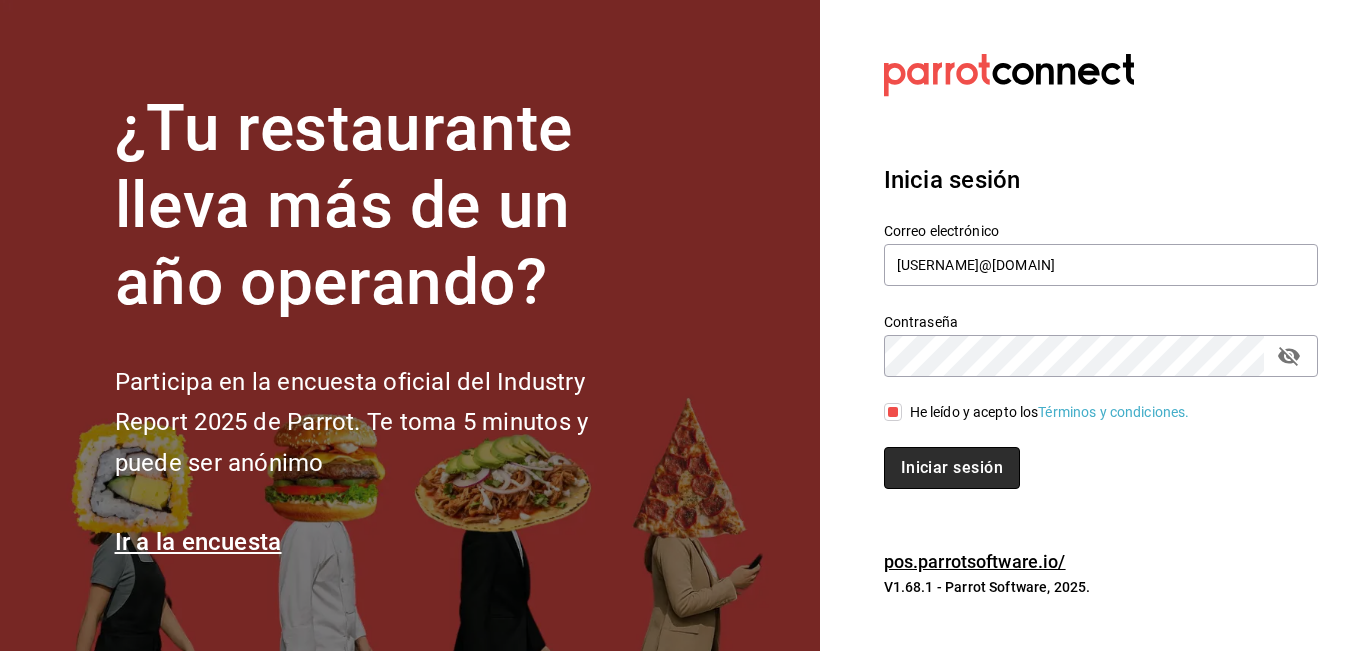 click on "Iniciar sesión" at bounding box center [952, 468] 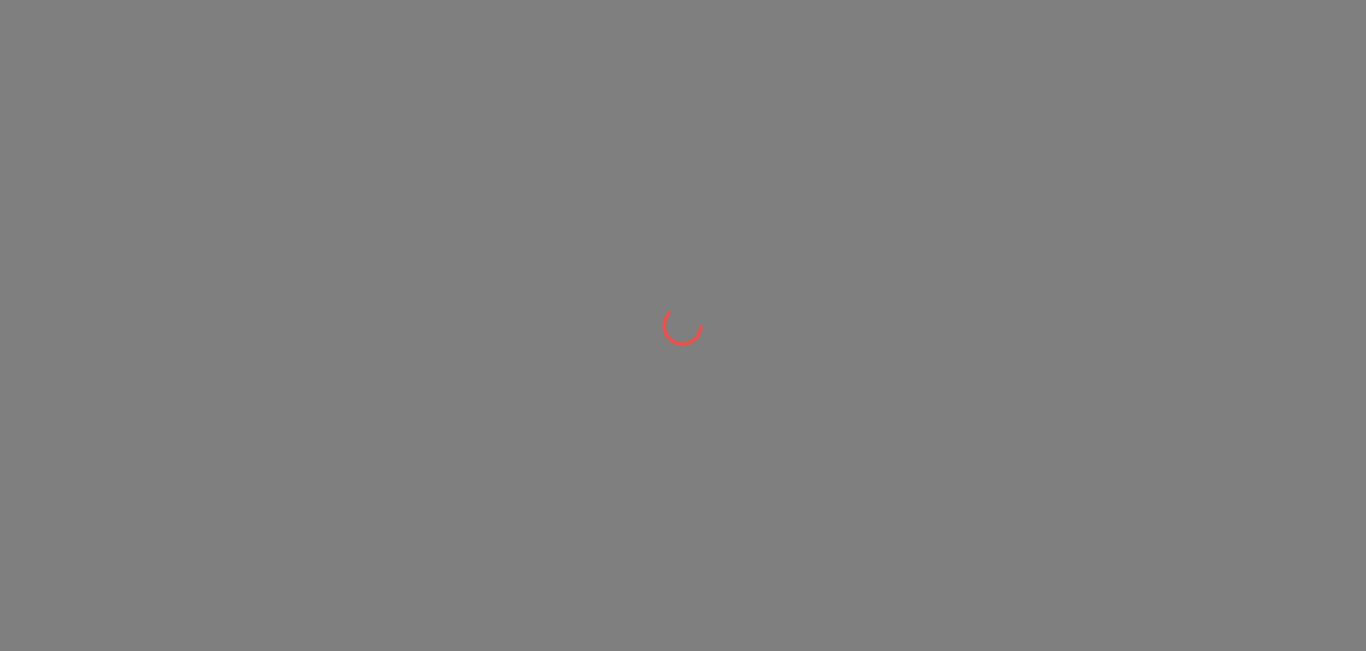 scroll, scrollTop: 0, scrollLeft: 0, axis: both 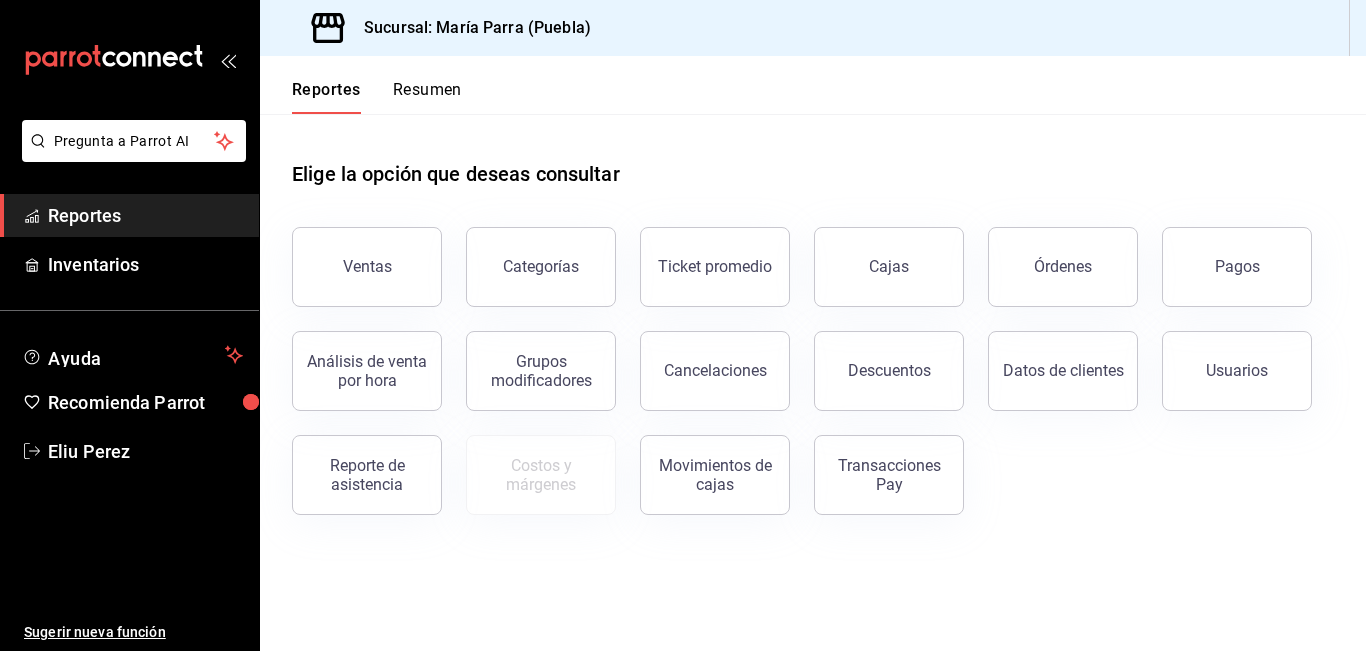 click on "Ventas" at bounding box center (367, 266) 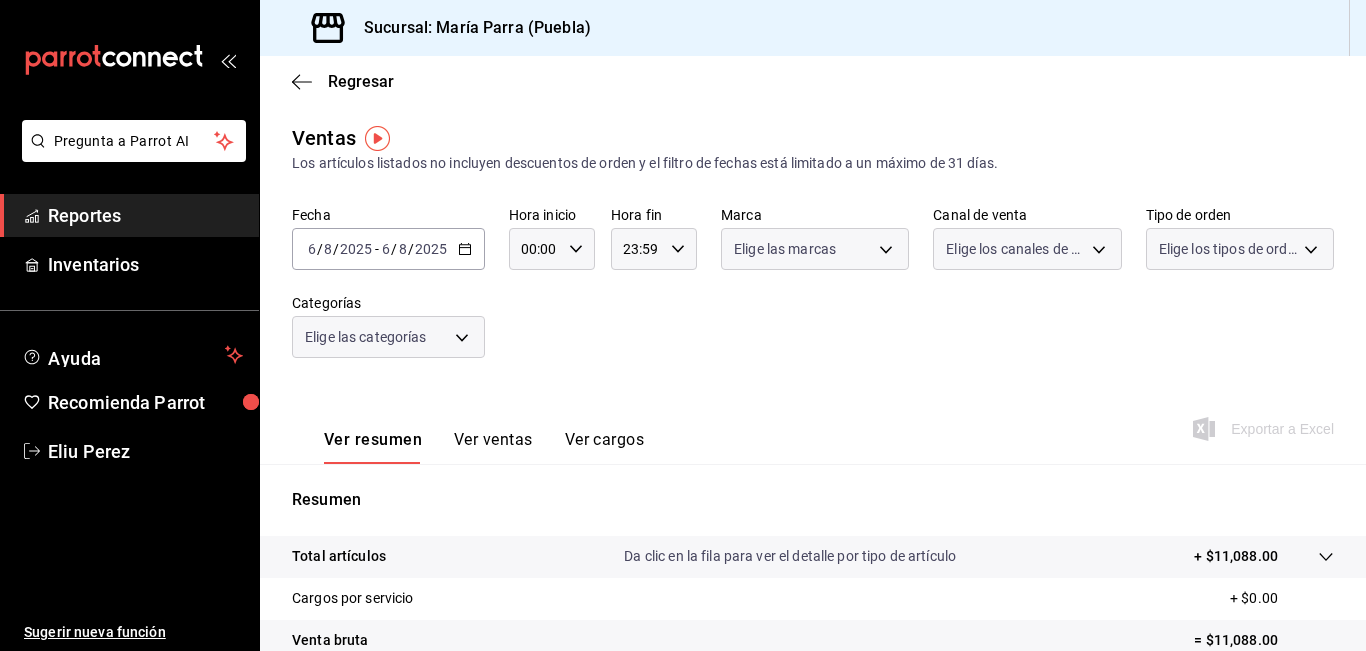 click on "Pregunta a Parrot AI Reportes   Inventarios   Ayuda Recomienda Parrot   [FIRST] [LAST]   Sugerir nueva función   Sucursal: [PERSON] ([CITY]) Regresar Ventas Los artículos listados no incluyen descuentos de orden y el filtro de fechas está limitado a un máximo de 31 días. Fecha [DATE] [DATE] - [DATE] [DATE] Hora inicio 00:00 Hora inicio Hora fin 23:59 Hora fin Marca Elige las marcas Canal de venta Elige los canales de venta Tipo de orden Elige los tipos de orden Categorías Elige las categorías Ver resumen Ver ventas Ver cargos Exportar a Excel Resumen Total artículos Da clic en la fila para ver el detalle por tipo de artículo + $11,088.00 Cargos por servicio + $0.00 Venta bruta = $11,088.00 Descuentos totales - $133.60 Certificados de regalo - $0.00 Venta total = $10,954.40 Impuestos - $1,510.95 Venta neta = $9,443.45 Pregunta a Parrot AI Reportes   Inventarios   Ayuda Recomienda Parrot   [FIRST] [LAST]   Sugerir nueva función   GANA 1 MES GRATIS EN TU SUSCRIPCIÓN AQUÍ Ir a video" at bounding box center (683, 325) 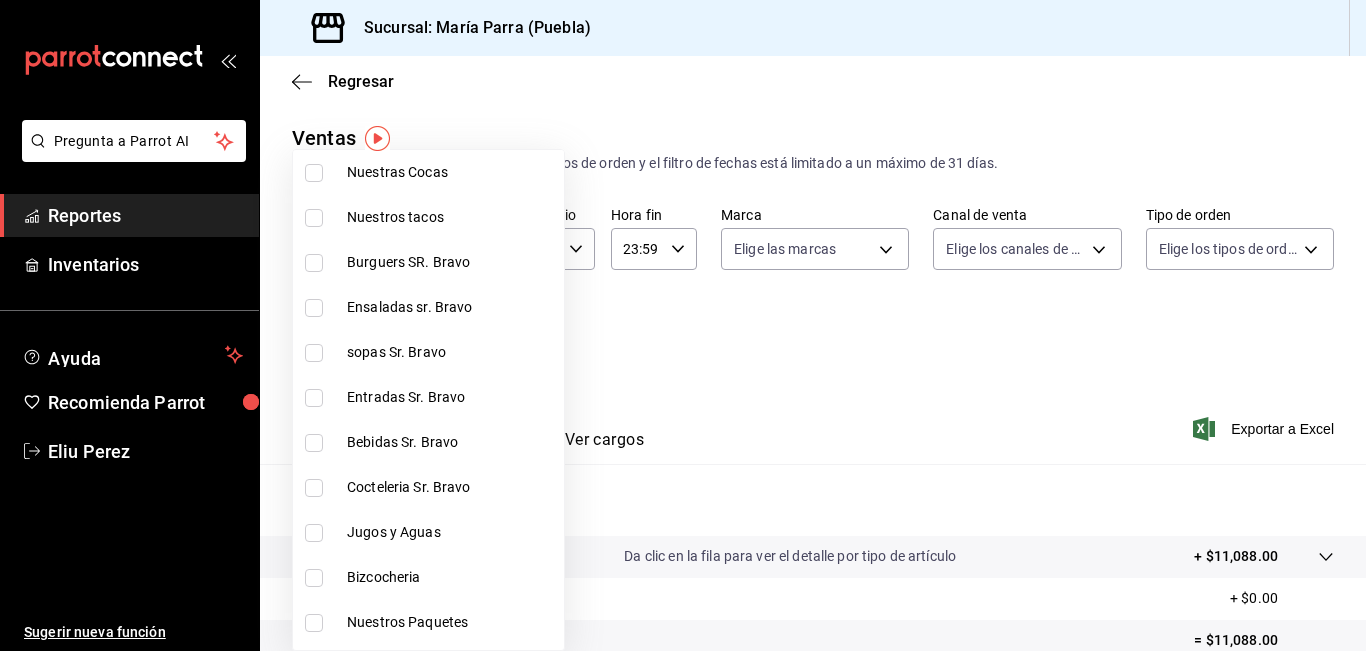 scroll, scrollTop: 600, scrollLeft: 0, axis: vertical 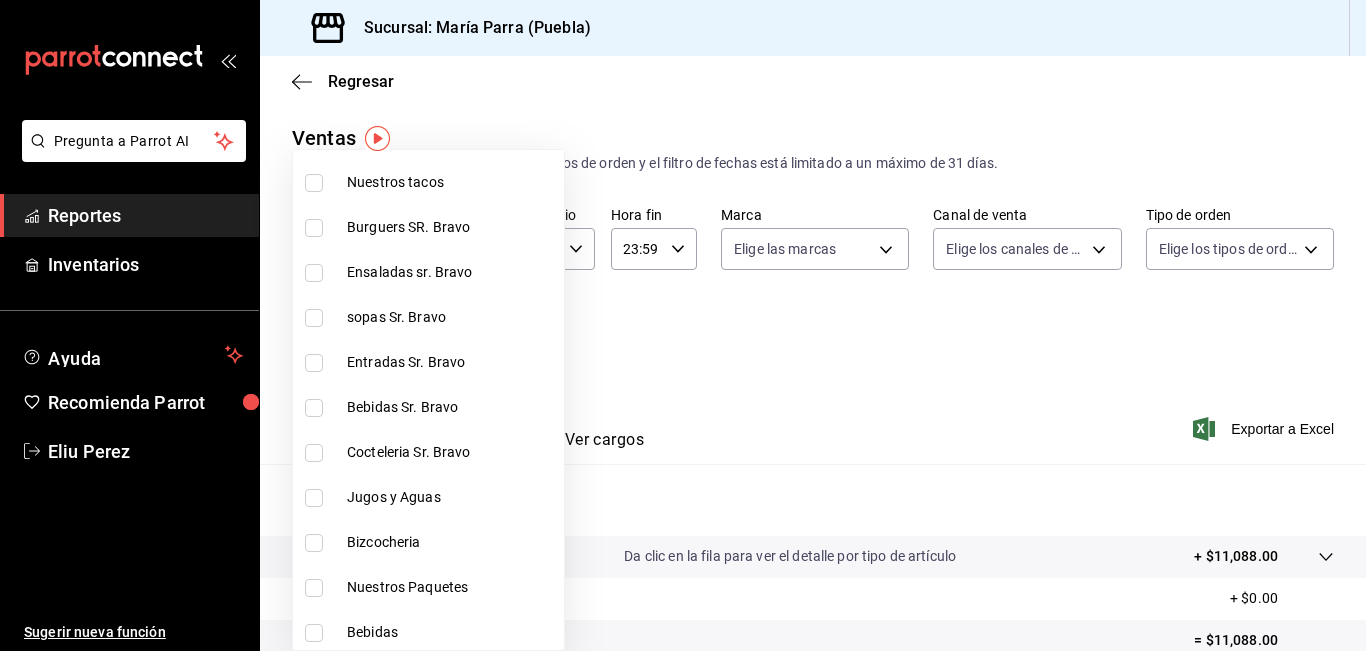 click on "Bebidas Sr. Bravo" at bounding box center (451, 407) 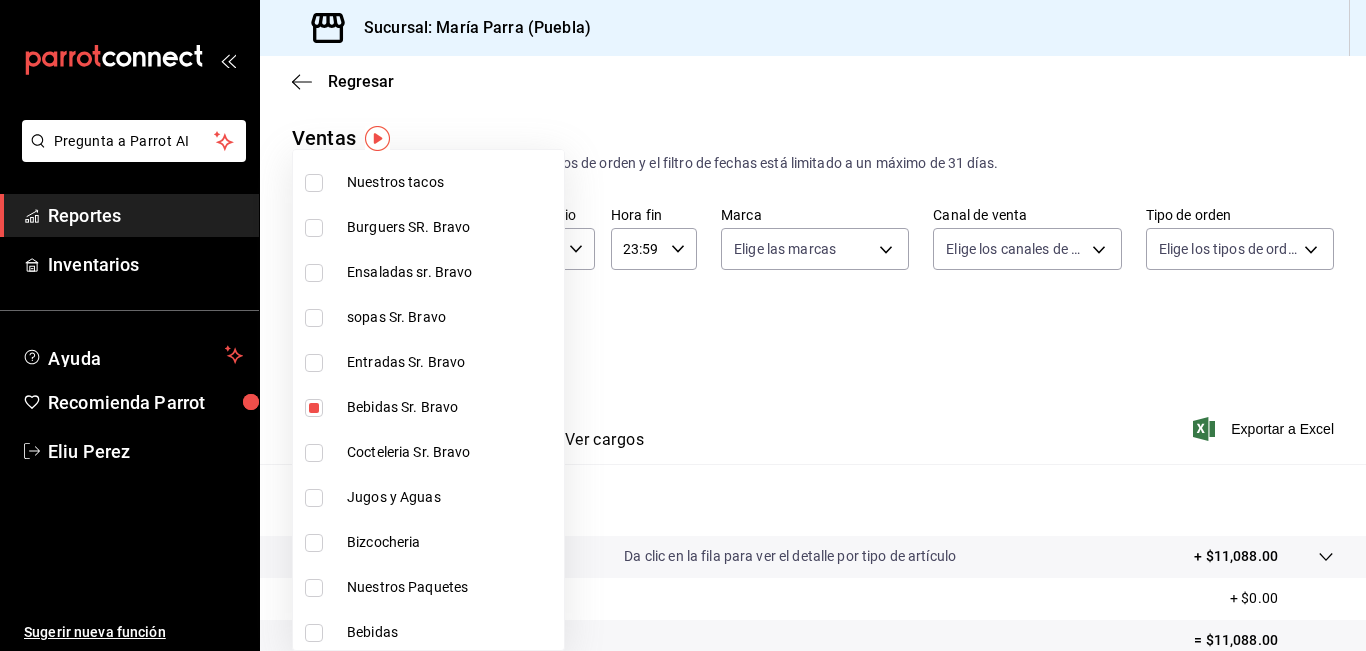 click on "Cocteleria Sr. Bravo" at bounding box center (428, 452) 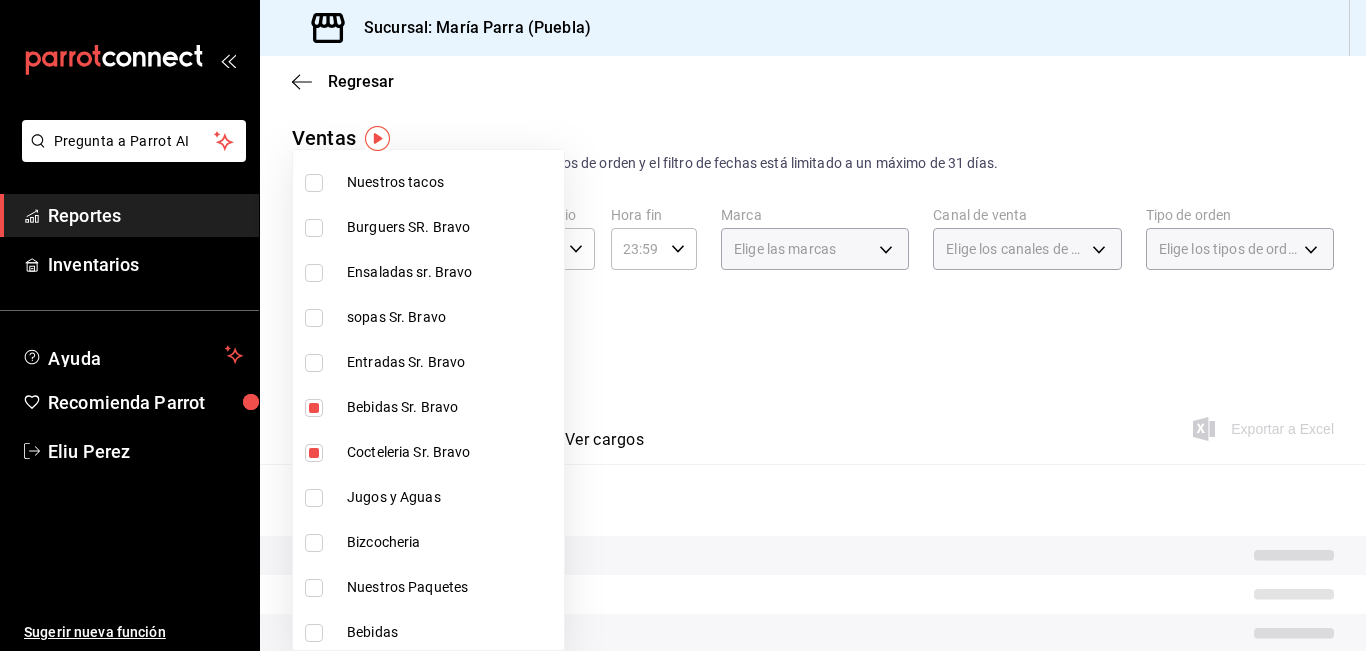 type on "[UUID], [UUID]" 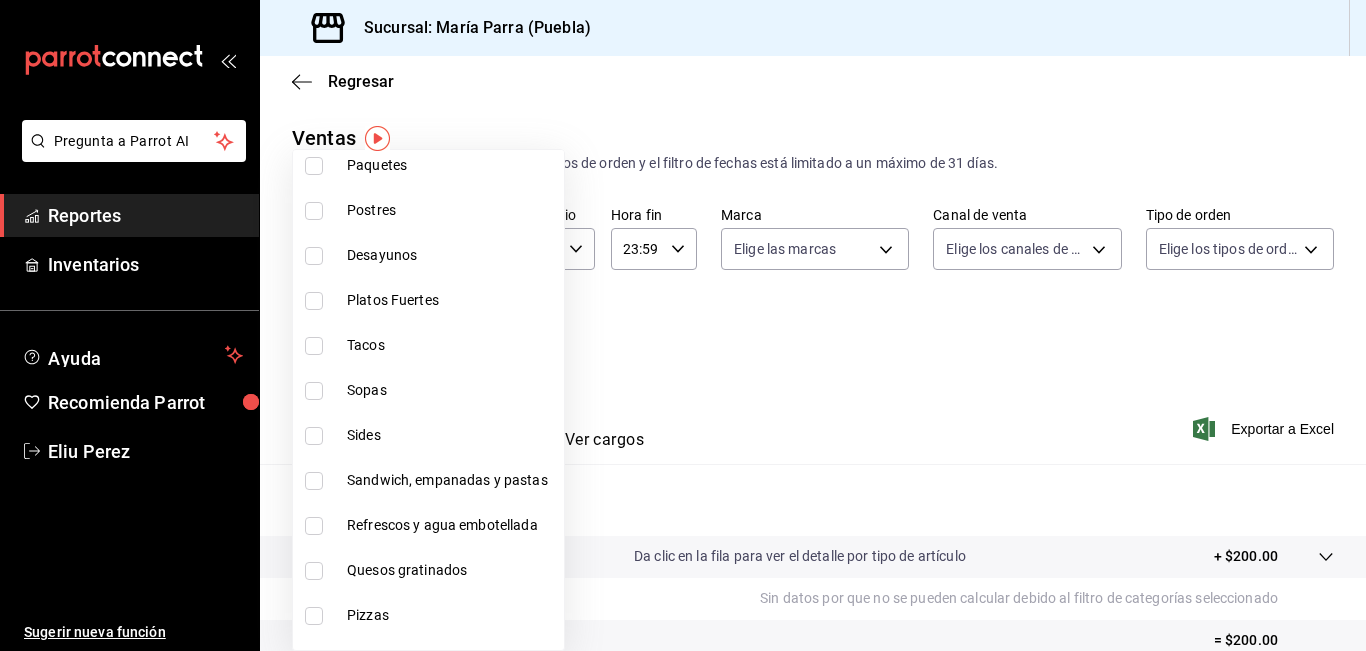 scroll, scrollTop: 1700, scrollLeft: 0, axis: vertical 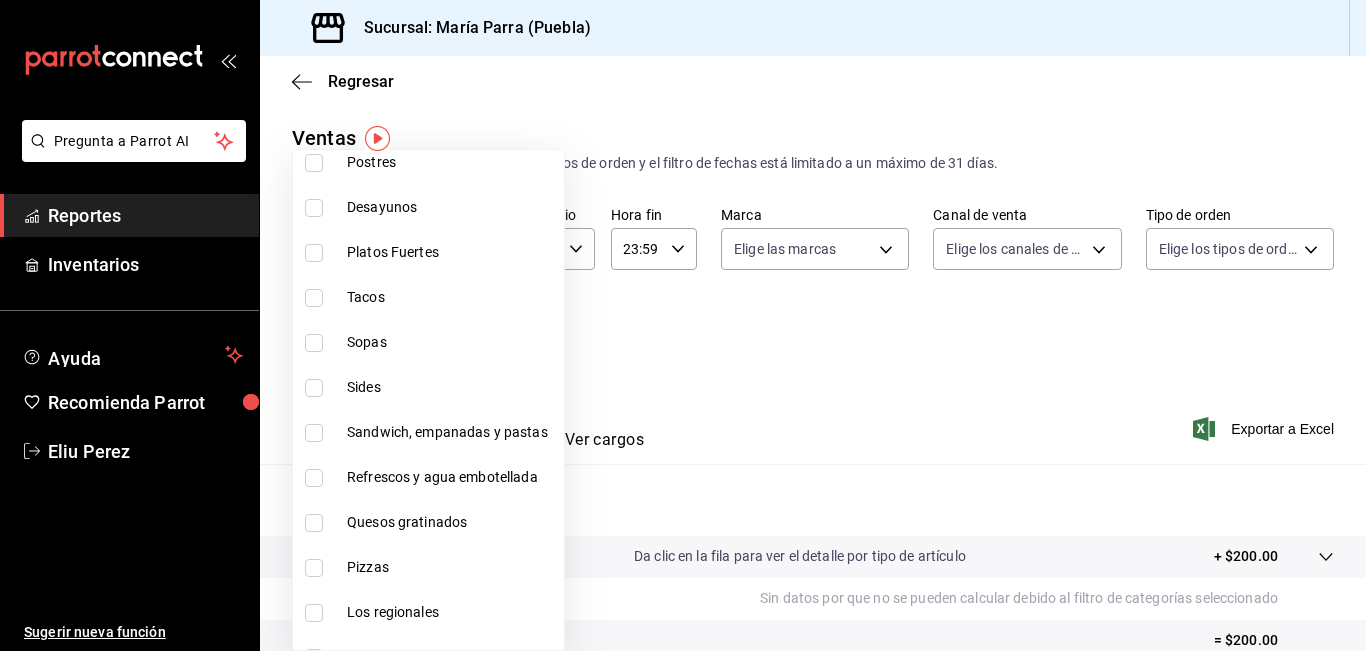 click on "Refrescos y agua embotellada" at bounding box center [451, 477] 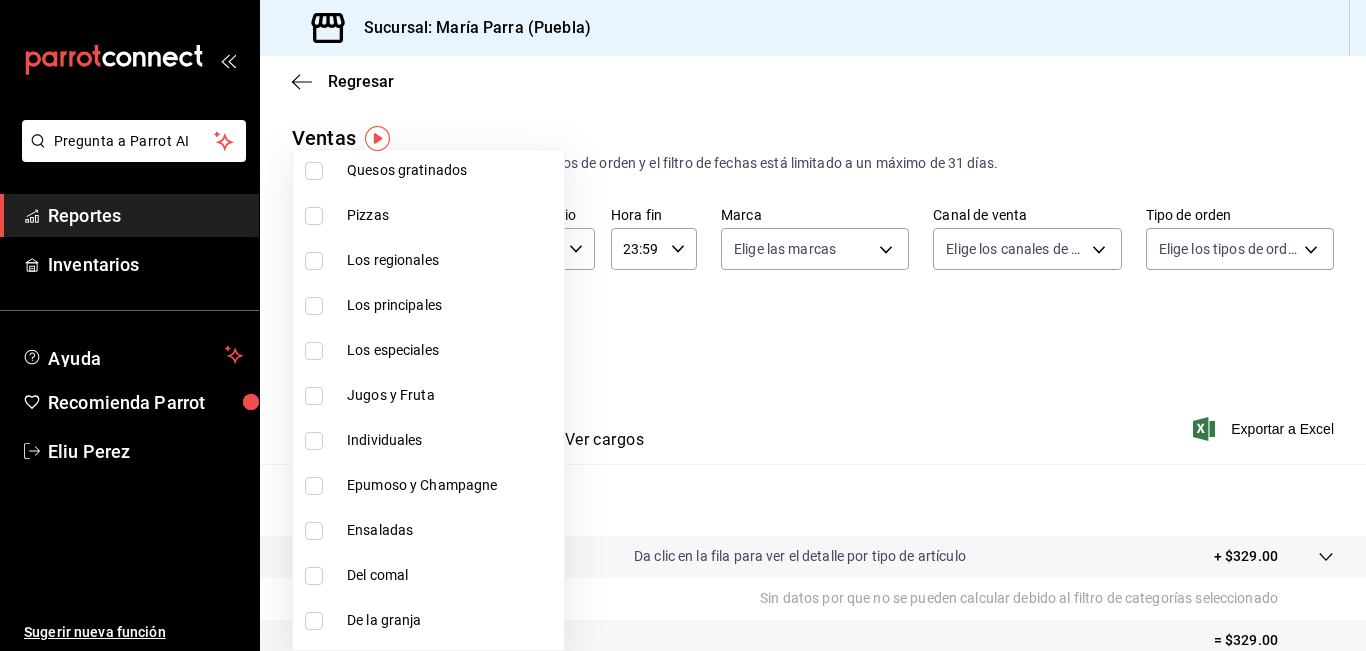 scroll, scrollTop: 2100, scrollLeft: 0, axis: vertical 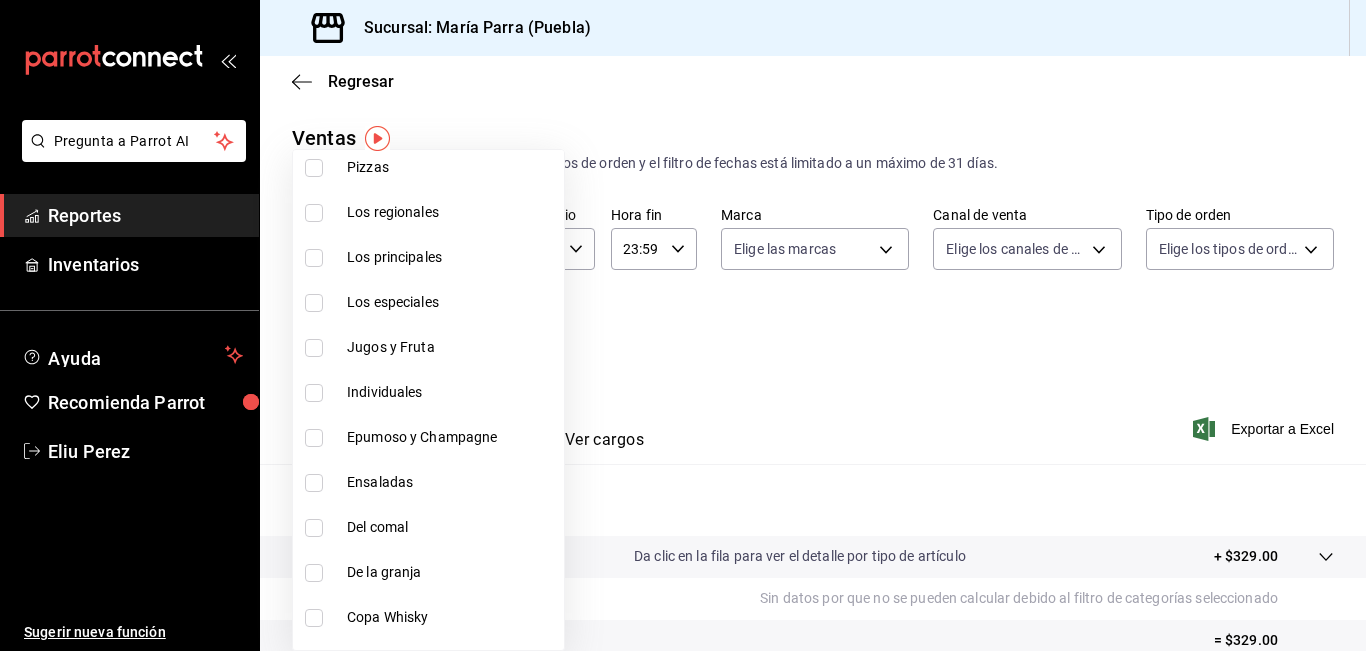 click on "Epumoso y Champagne" at bounding box center [451, 437] 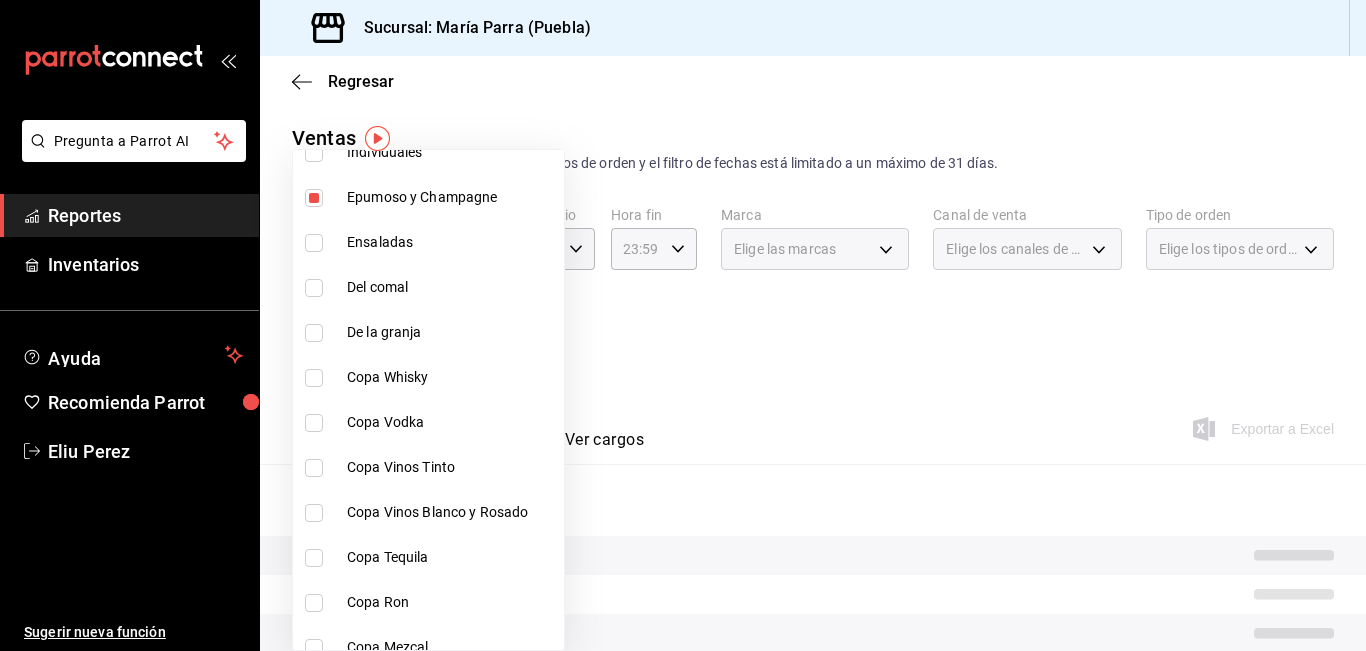 scroll, scrollTop: 2400, scrollLeft: 0, axis: vertical 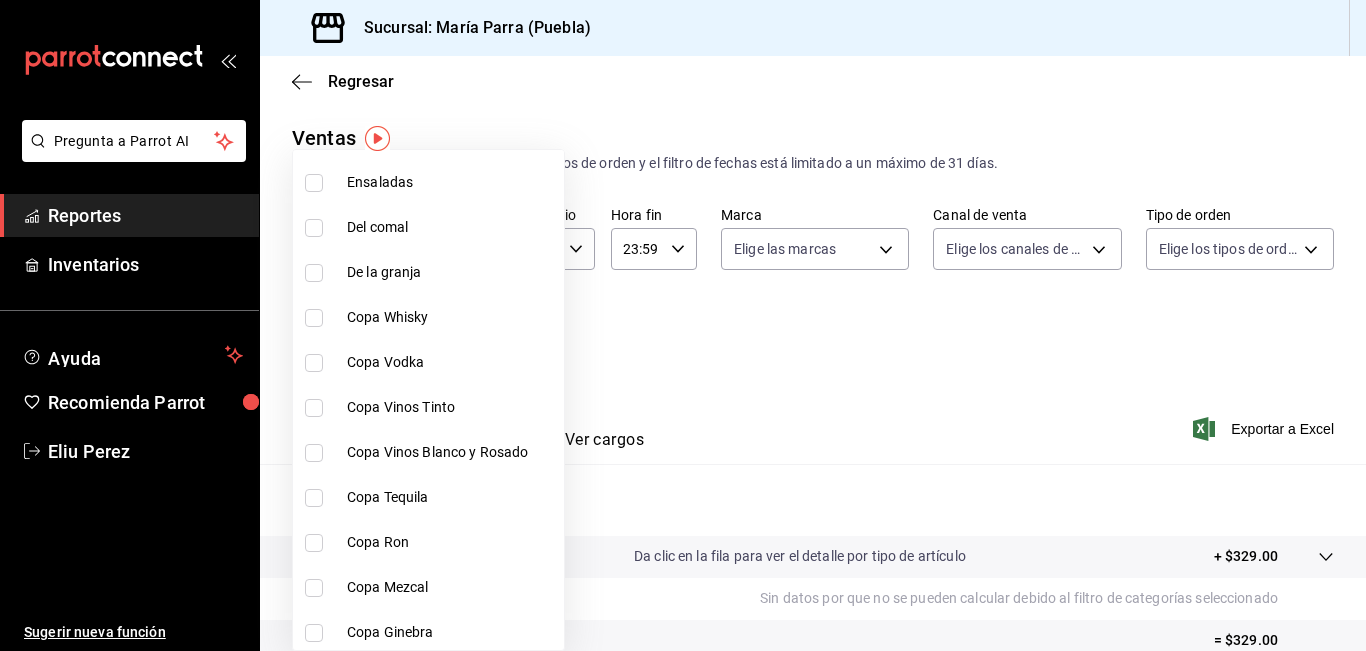 click on "Copa Whisky" at bounding box center [451, 317] 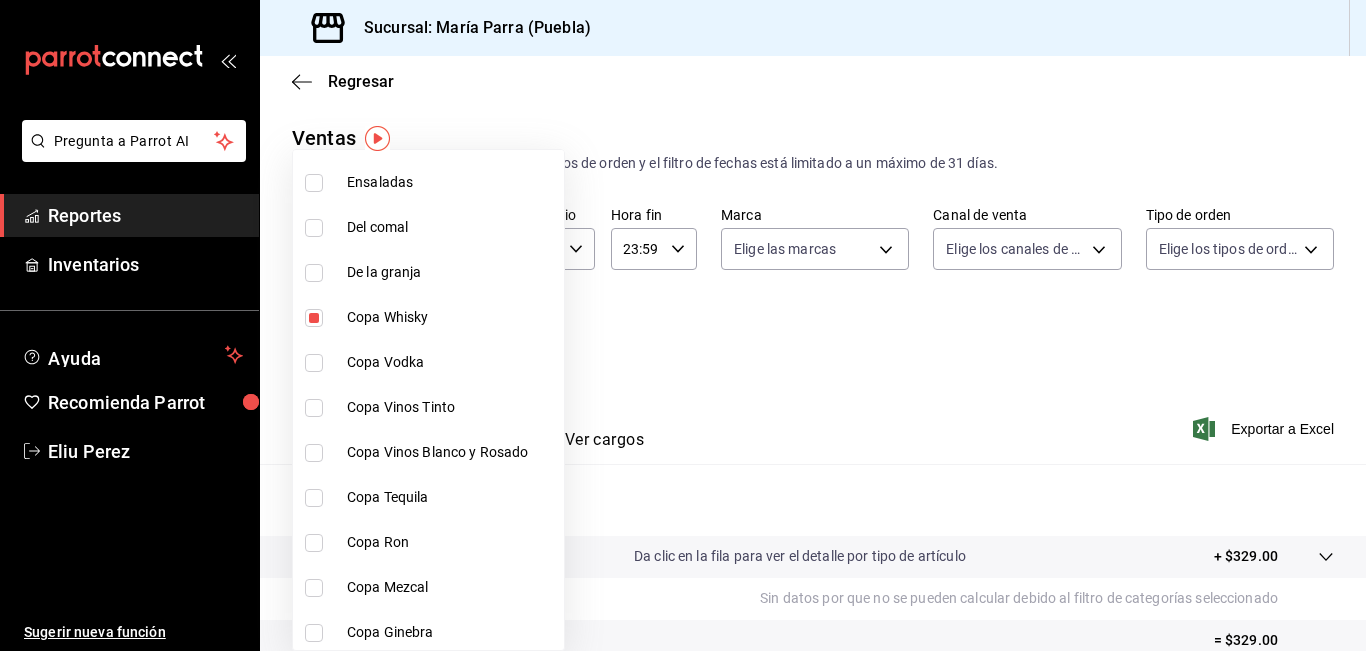 click on "Copa Vodka" at bounding box center [451, 362] 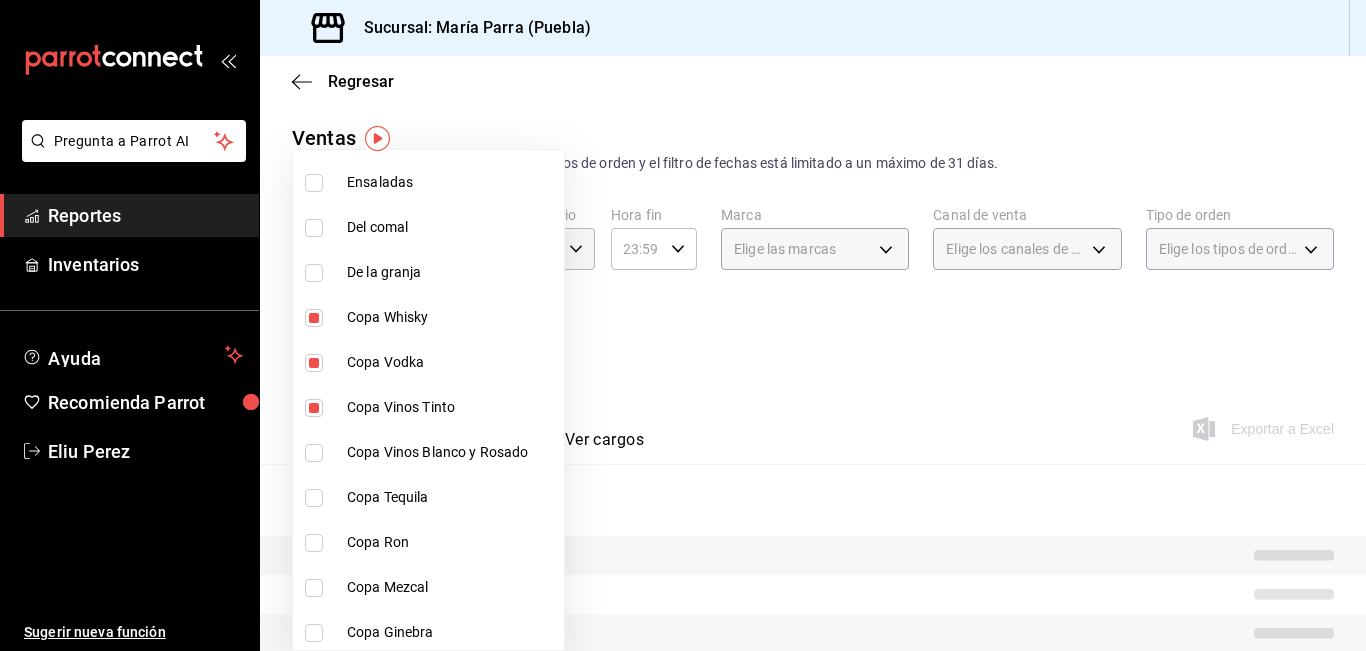 type on "9b554b3e-7c7b-4e55-9d5c-597ab0ee7770,896fe6f5-1a27-4ec1-a1dd-c6a444b2fcdc,0211dea7-b21b-445f-9094-81184aec1863,f2ea2aa3-e8be-44fc-bbc5-c45e08968c51,a30c718c-6420-4156-a77c-b9bf39284047,e0c03dec-303f-4806-afe3-8da2790bc2ec,ff787e47-82d4-41d0-92eb-f78512d3d1dc" 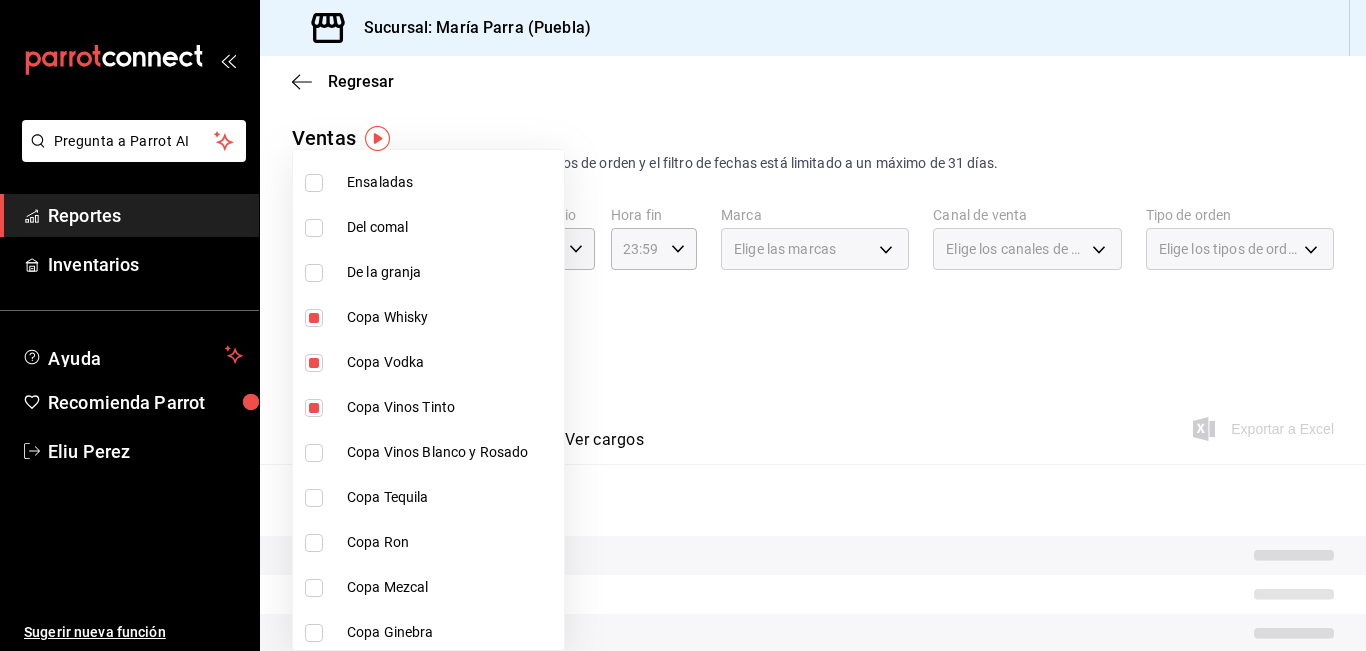 drag, startPoint x: 459, startPoint y: 445, endPoint x: 459, endPoint y: 497, distance: 52 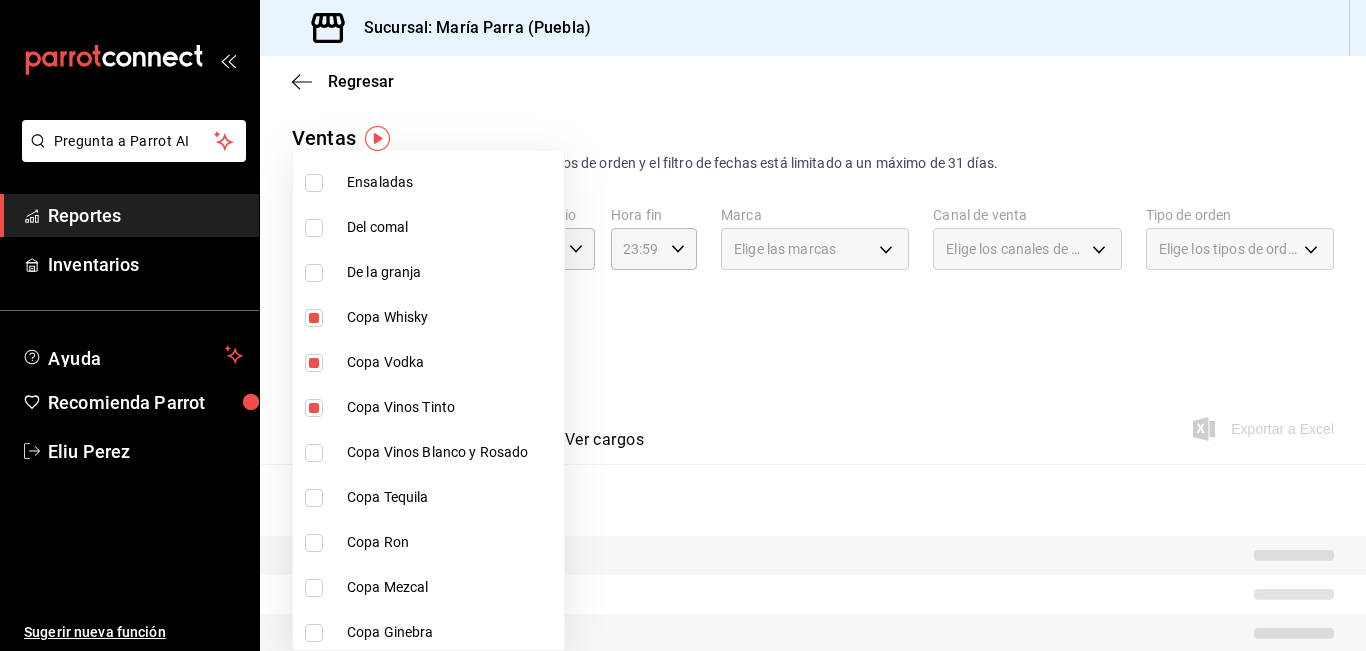 click on "Copa Vinos Blanco y Rosado" at bounding box center (451, 452) 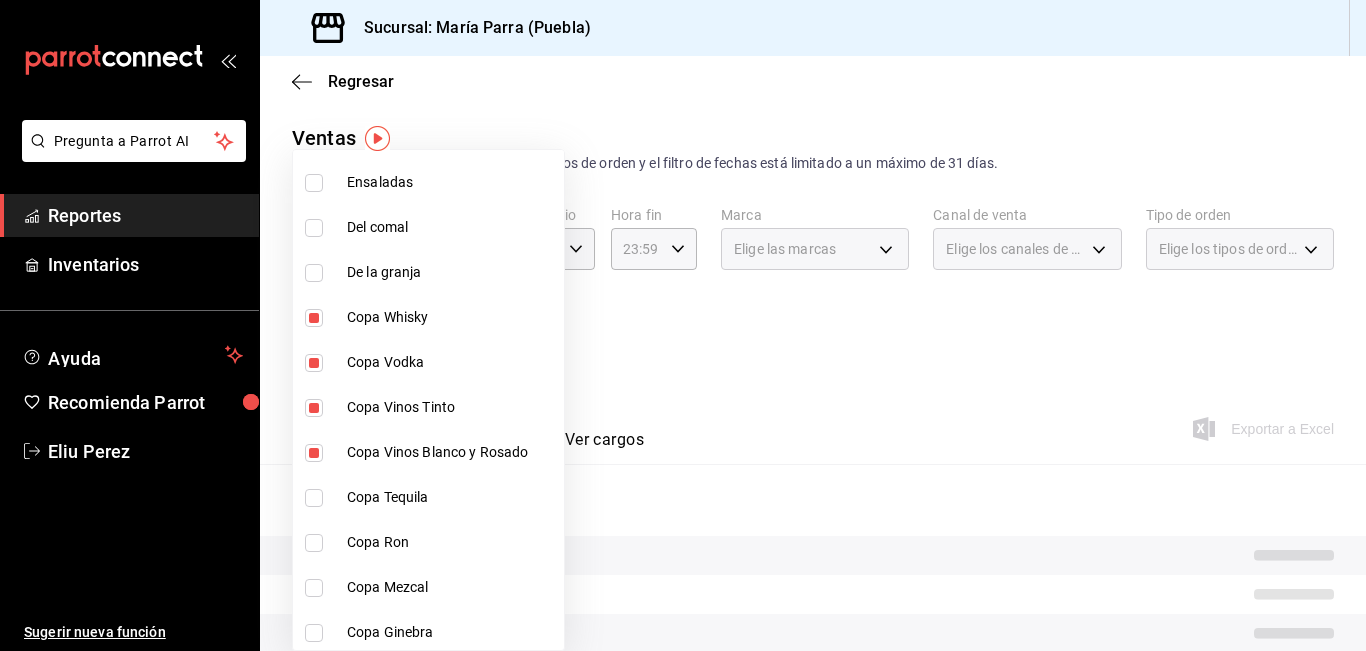 click on "Copa Tequila" at bounding box center [451, 497] 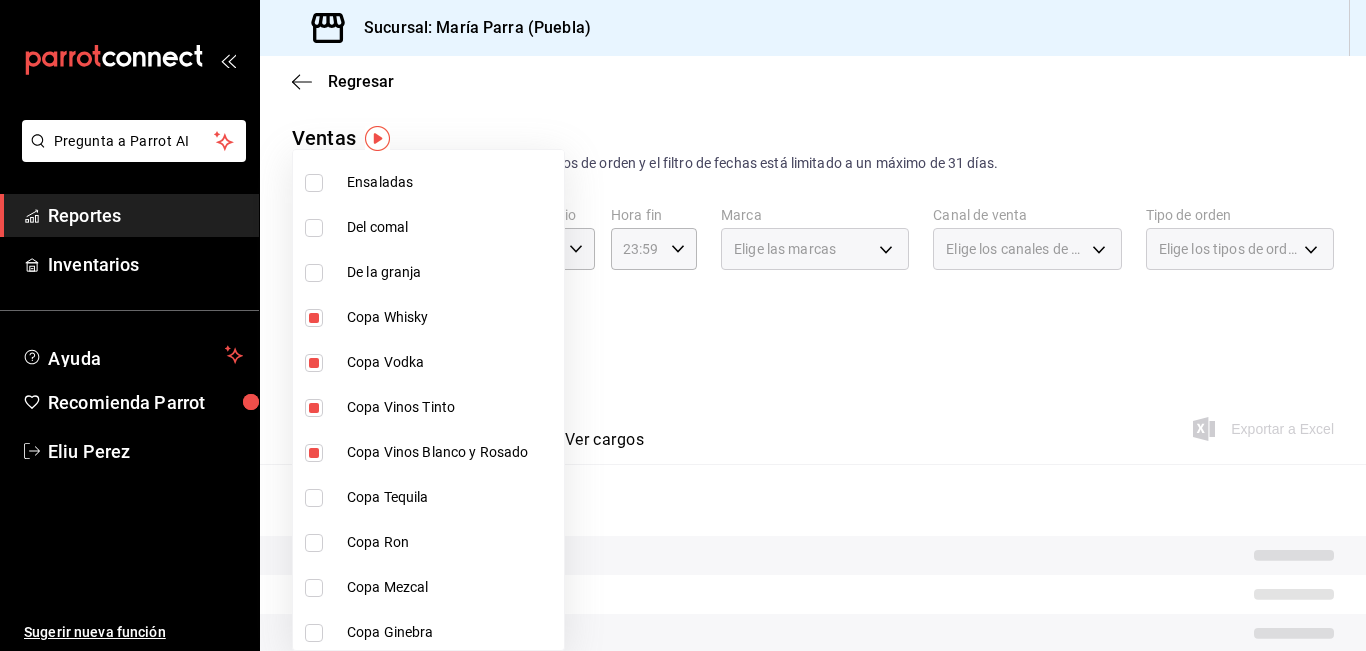 type on "9b554b3e-7c7b-4e55-9d5c-597ab0ee7770,896fe6f5-1a27-4ec1-a1dd-c6a444b2fcdc,0211dea7-b21b-445f-9094-81184aec1863,f2ea2aa3-e8be-44fc-bbc5-c45e08968c51,a30c718c-6420-4156-a77c-b9bf39284047,e0c03dec-303f-4806-afe3-8da2790bc2ec,ff787e47-82d4-41d0-92eb-f78512d3d1dc,8f7da4a9-3221-424e-ad11-caa18c469ca3,b4fbefac-8fa7-4c3f-adbe-06360e9df051" 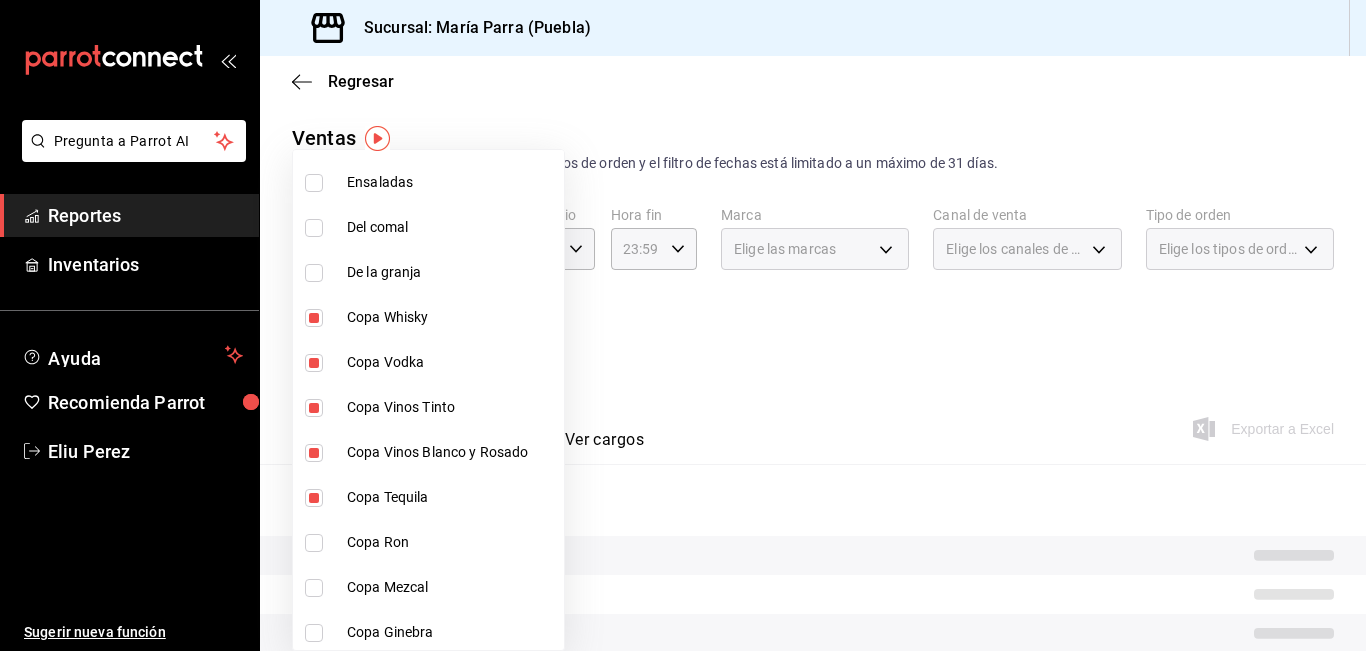 click on "Copa Ron" at bounding box center [451, 542] 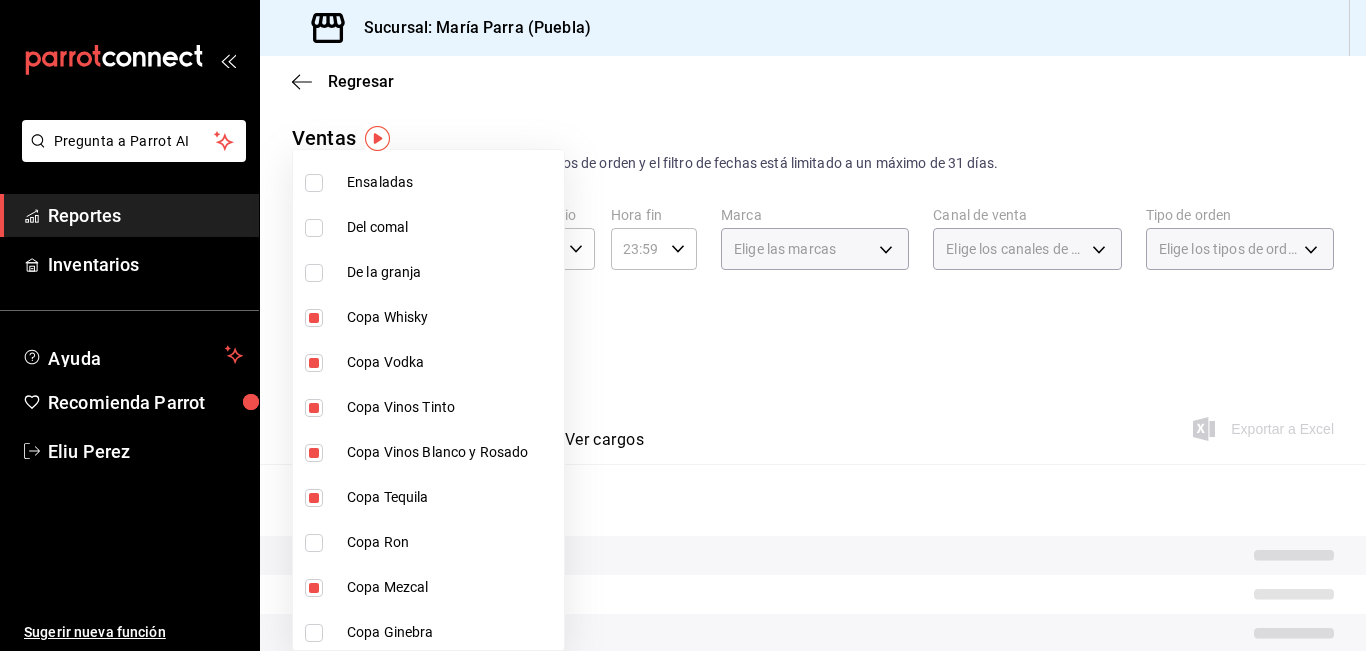 click on "Copa Ron" at bounding box center (428, 542) 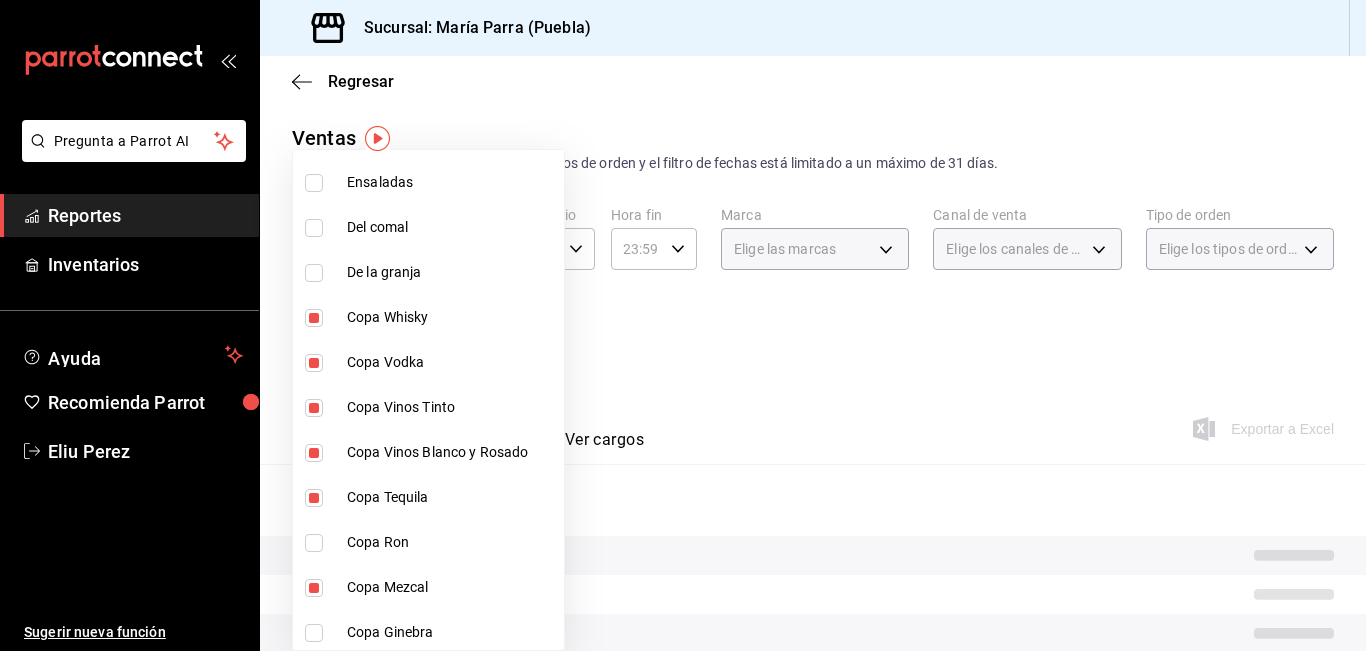 type on "[UUID], [UUID], [UUID], [UUID], [UUID], [UUID], [UUID], [UUID], [UUID], [UUID]" 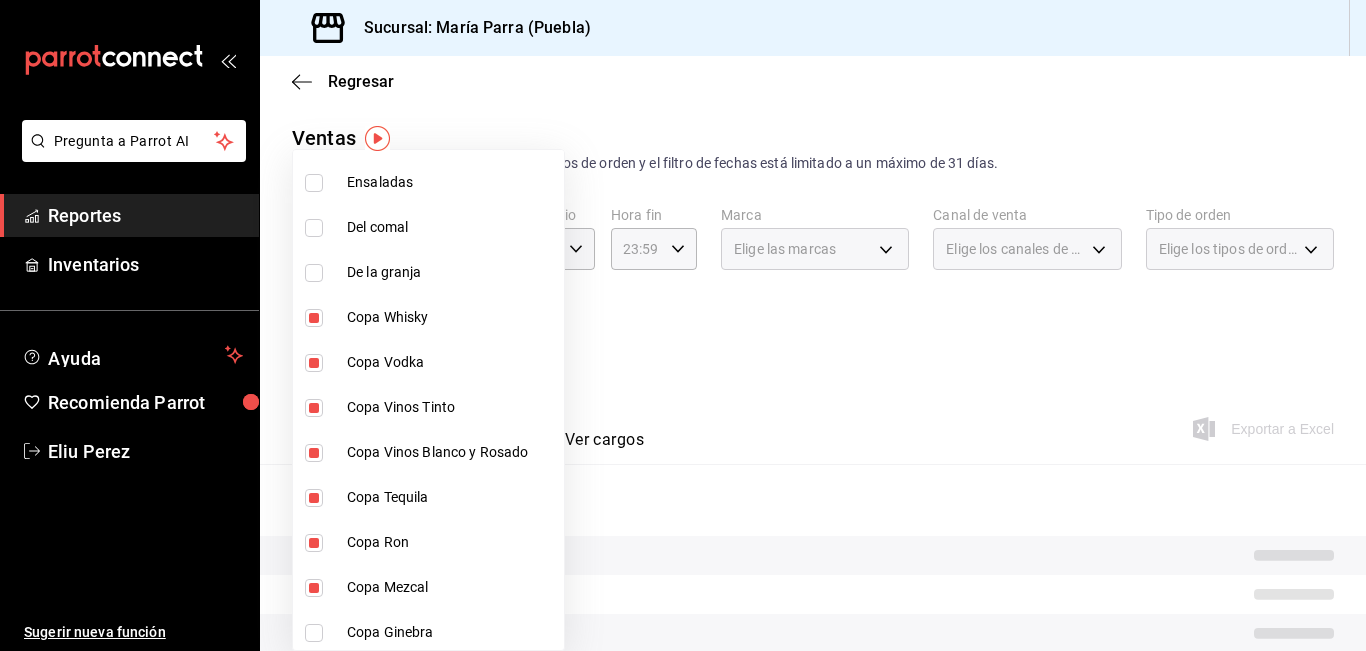 click on "Copa Ginebra" at bounding box center [428, 632] 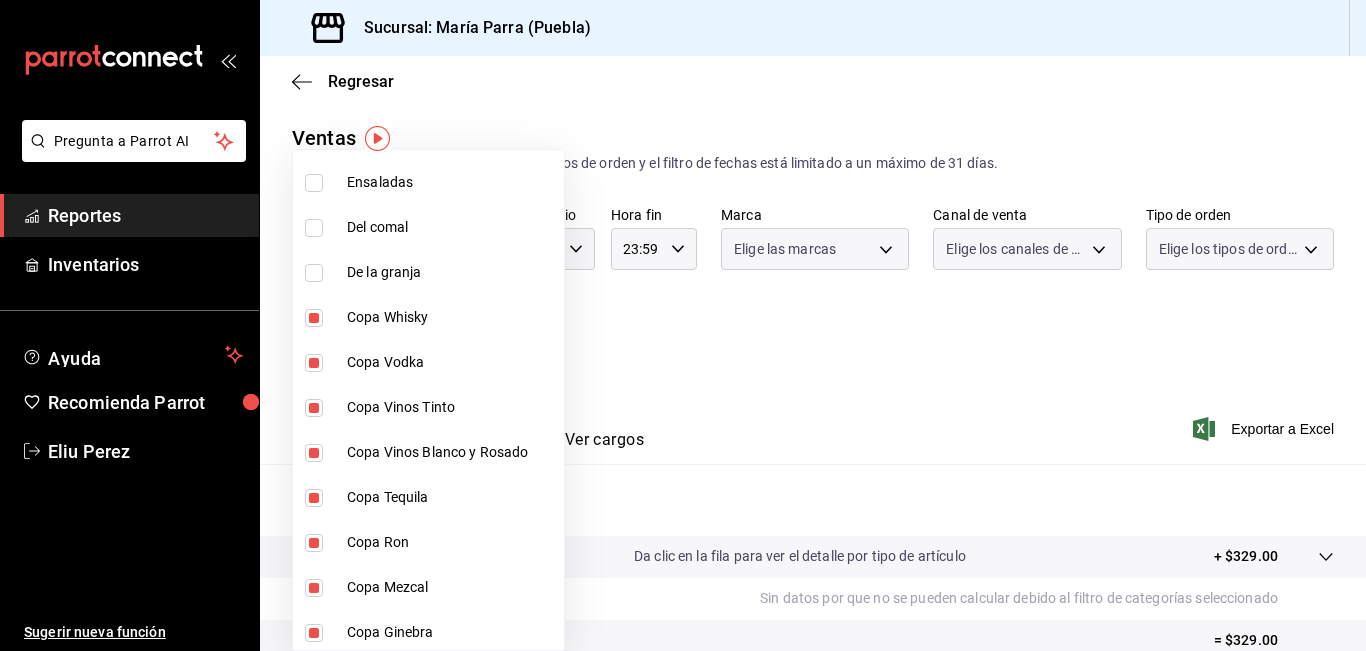 type on "[UUID], [UUID], [UUID], [UUID], [UUID], [UUID], [UUID], [UUID], [UUID], [UUID], [UUID], [UUID]" 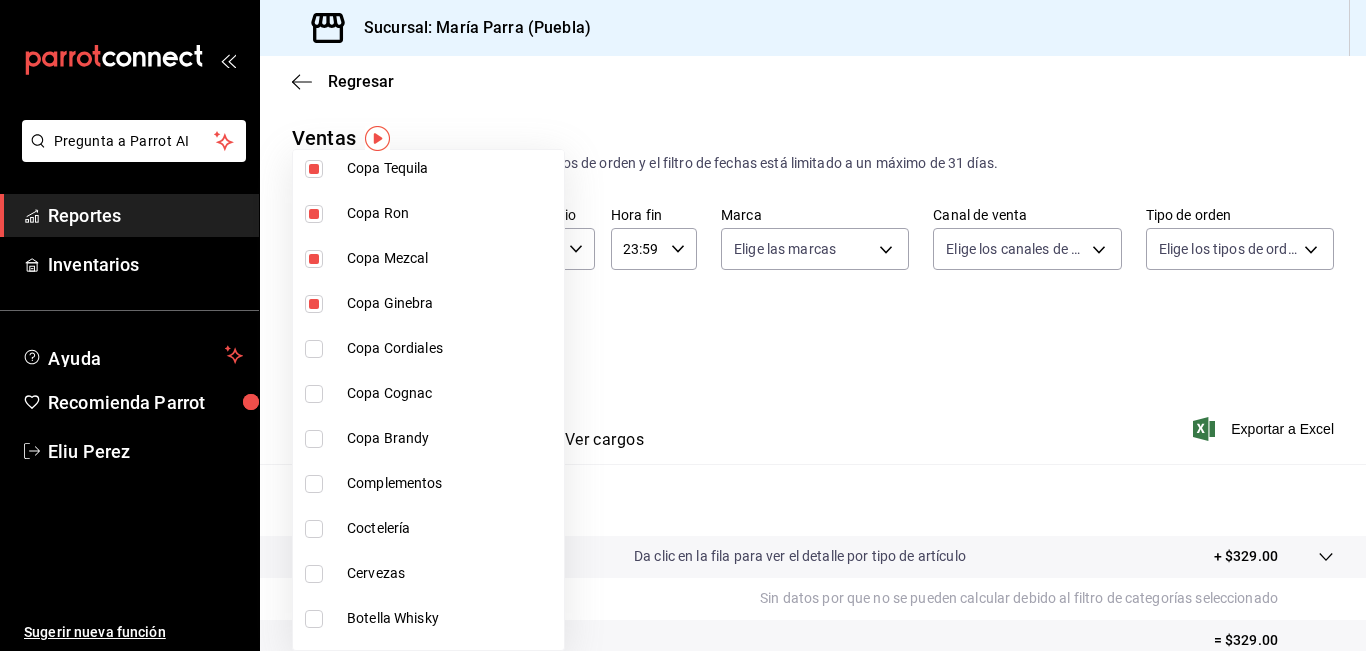 scroll, scrollTop: 2800, scrollLeft: 0, axis: vertical 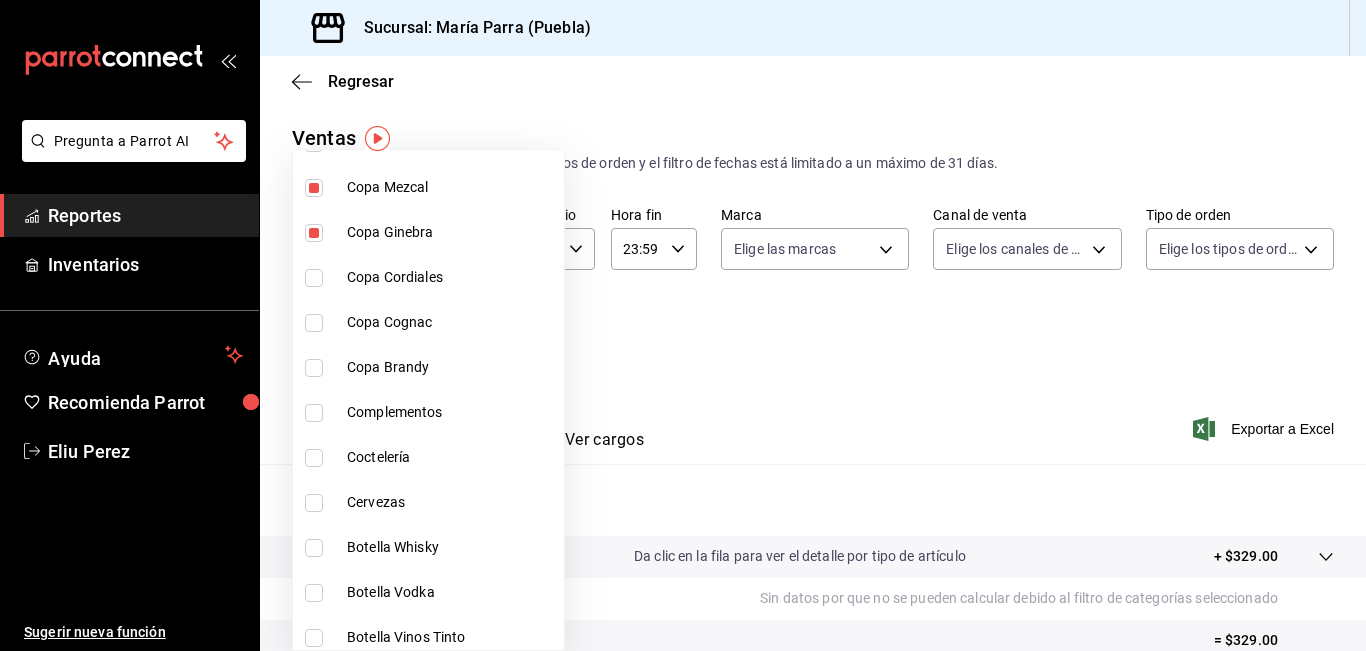 click on "Copa Cordiales" at bounding box center [428, 277] 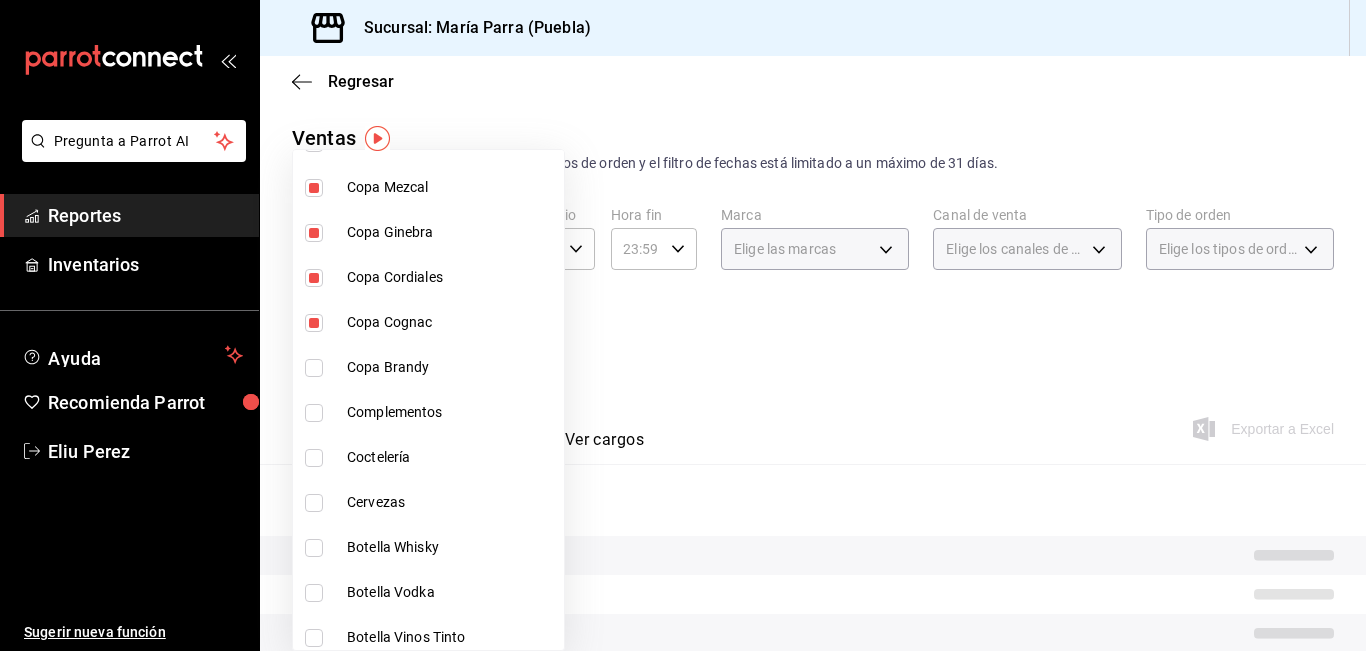 type on "[UUID], [UUID], [UUID], [UUID], [UUID], [UUID], [UUID], [UUID], [UUID], [UUID], [UUID], [UUID], [UUID], [UUID]" 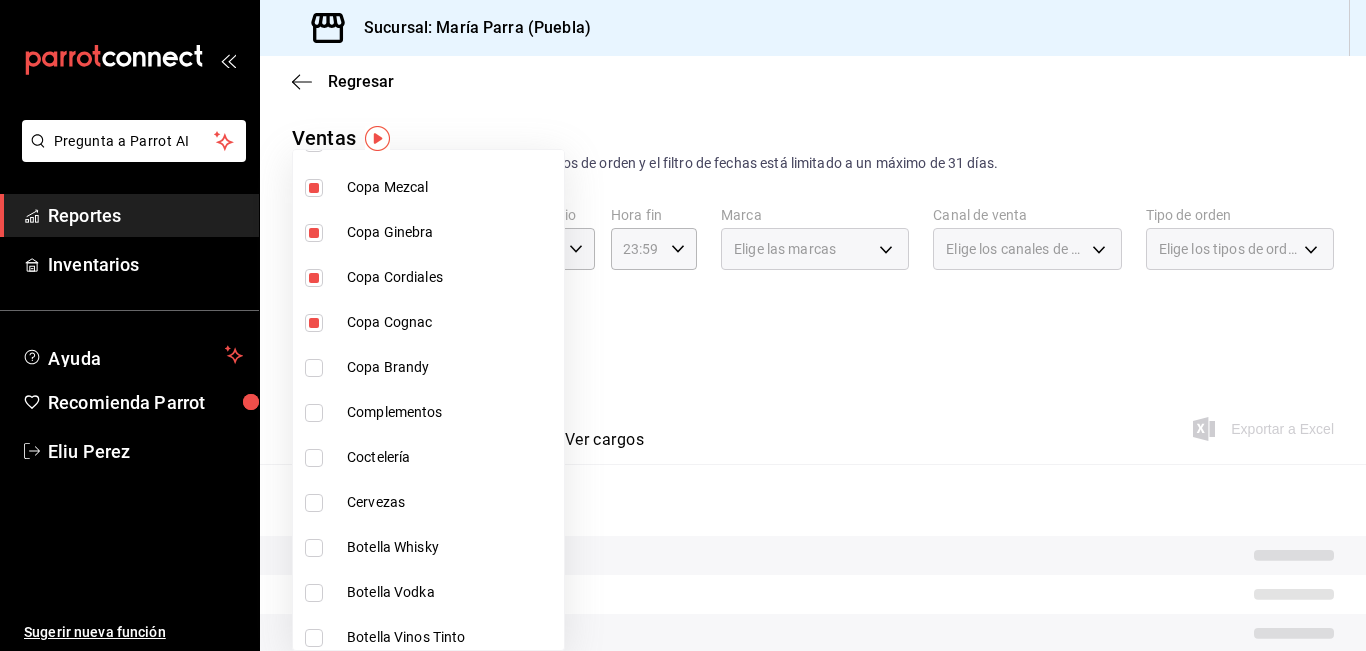 click on "Copa Brandy" at bounding box center (451, 367) 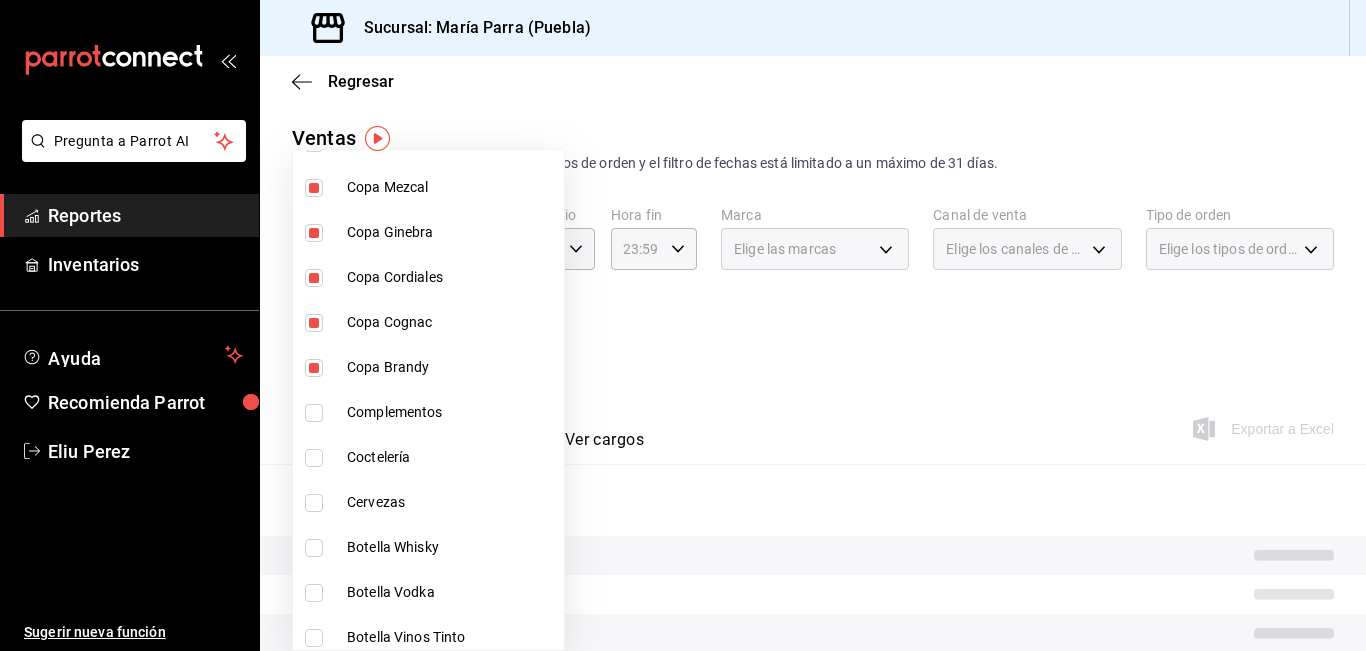 click on "Coctelería" at bounding box center [451, 457] 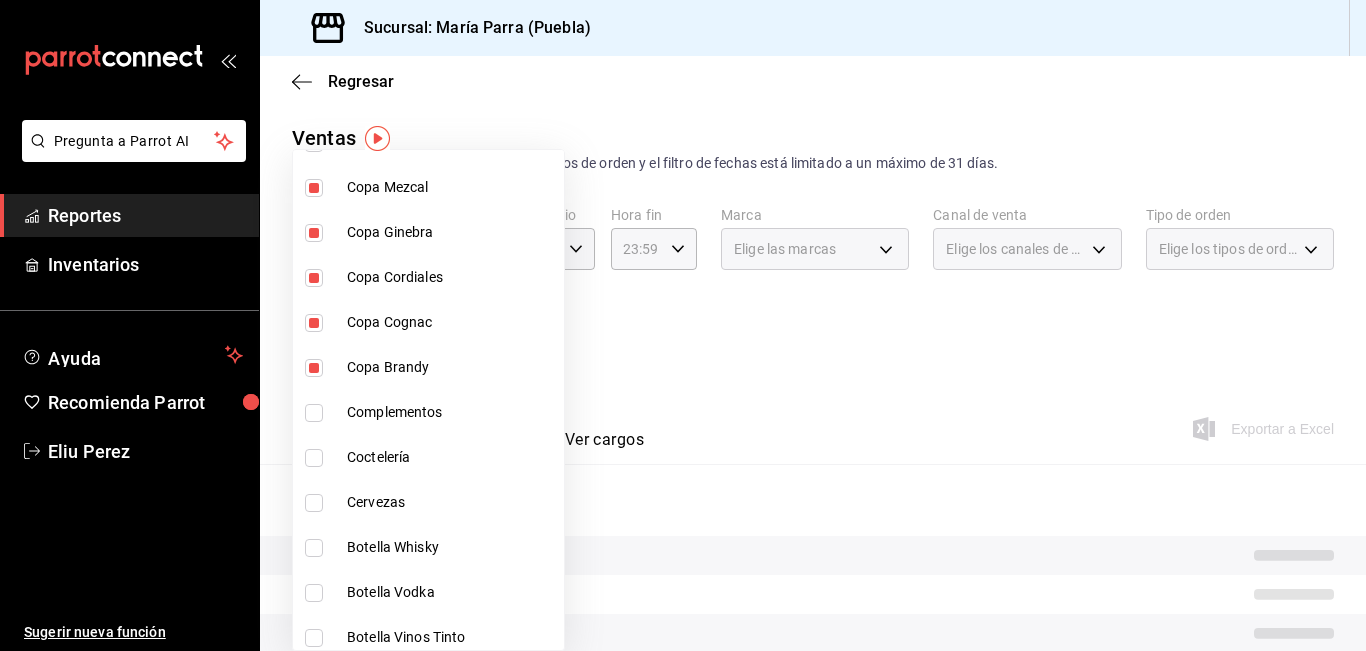 type on "[UUID], [UUID], [UUID], [UUID], [UUID], [UUID], [UUID], [UUID], [UUID], [UUID], [UUID], [UUID], [UUID], [UUID], [UUID], [UUID]" 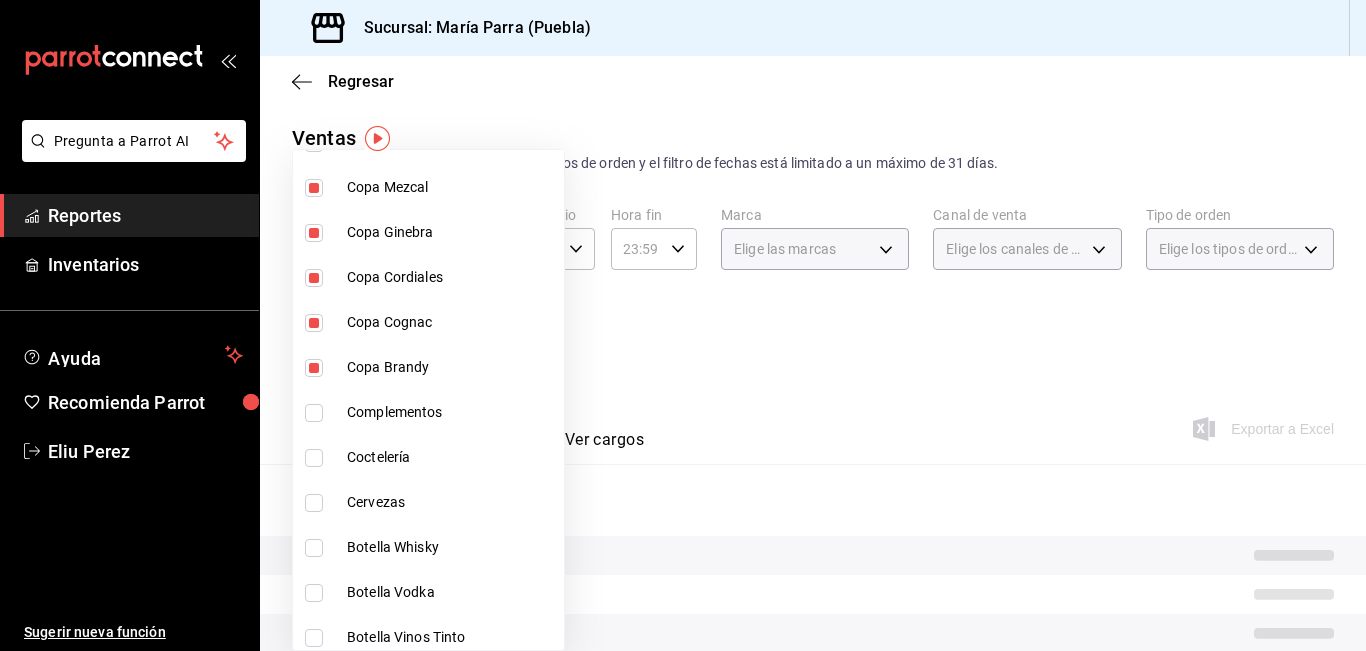 click on "Cervezas" at bounding box center [451, 502] 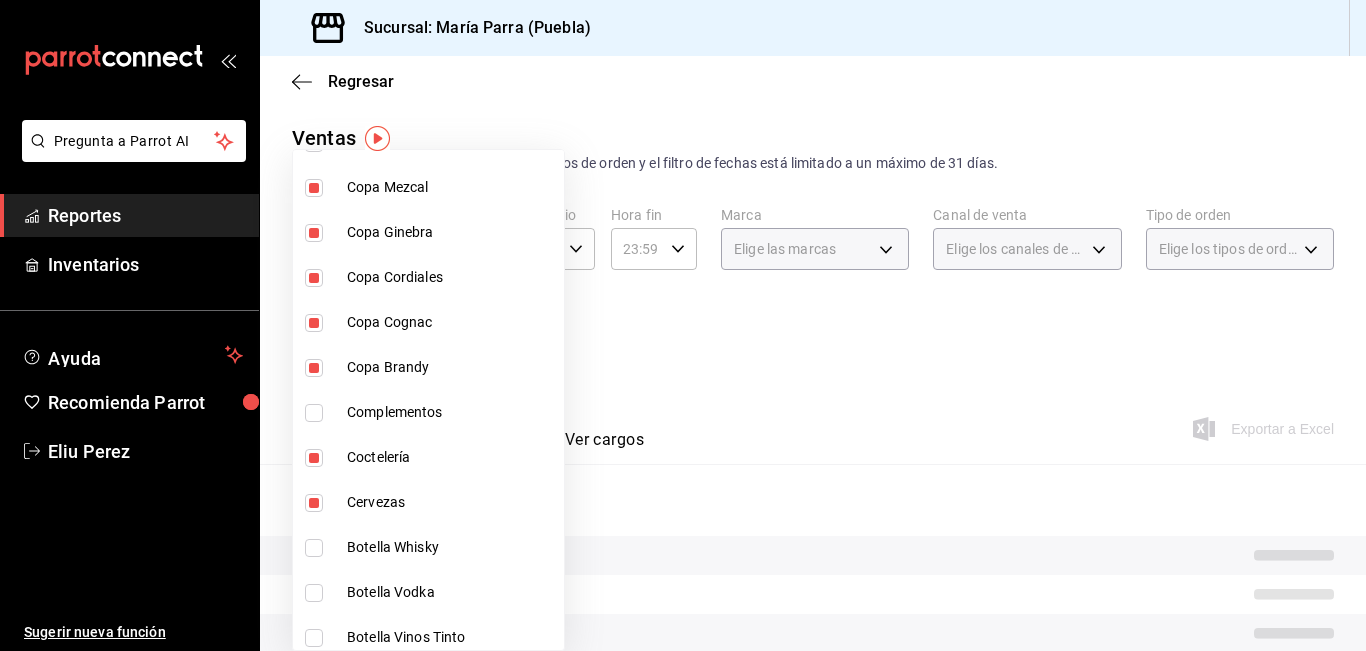 type on "[UUID], [UUID], [UUID], [UUID], [UUID], [UUID], [UUID], [UUID], [UUID], [UUID], [UUID], [UUID], [UUID], [UUID], [UUID], [UUID], [UUID]" 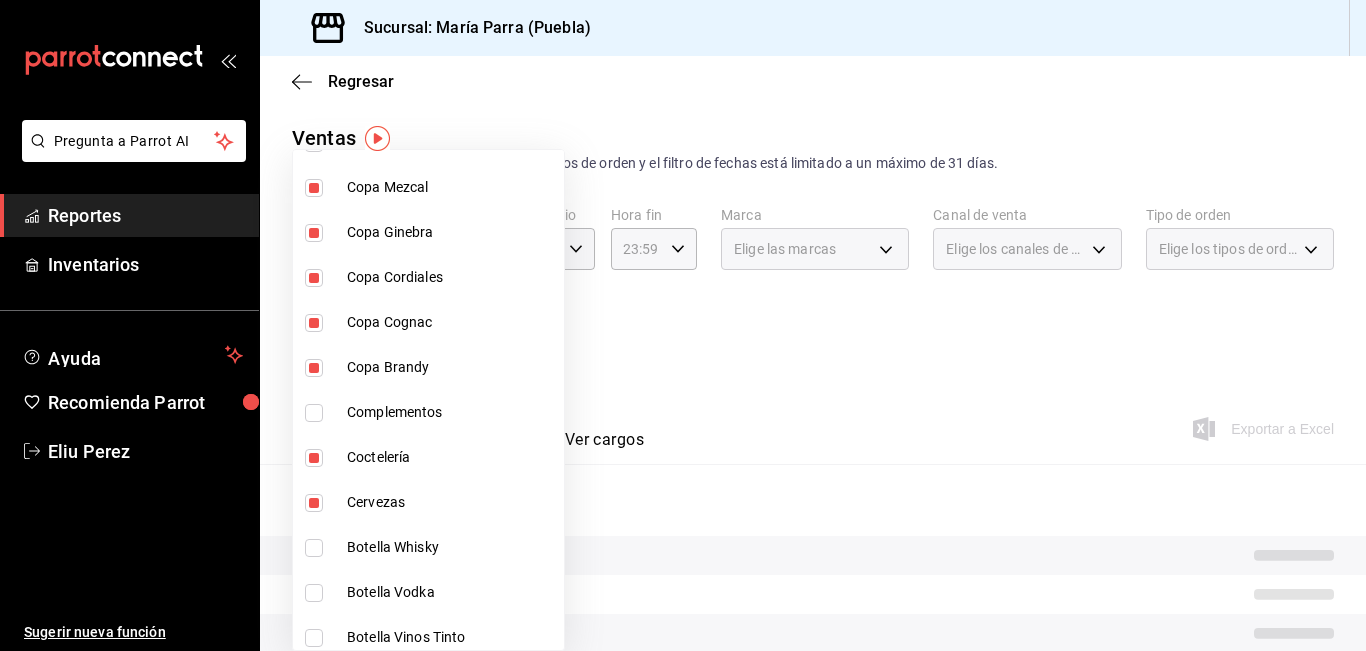 click on "Botella Whisky" at bounding box center (451, 547) 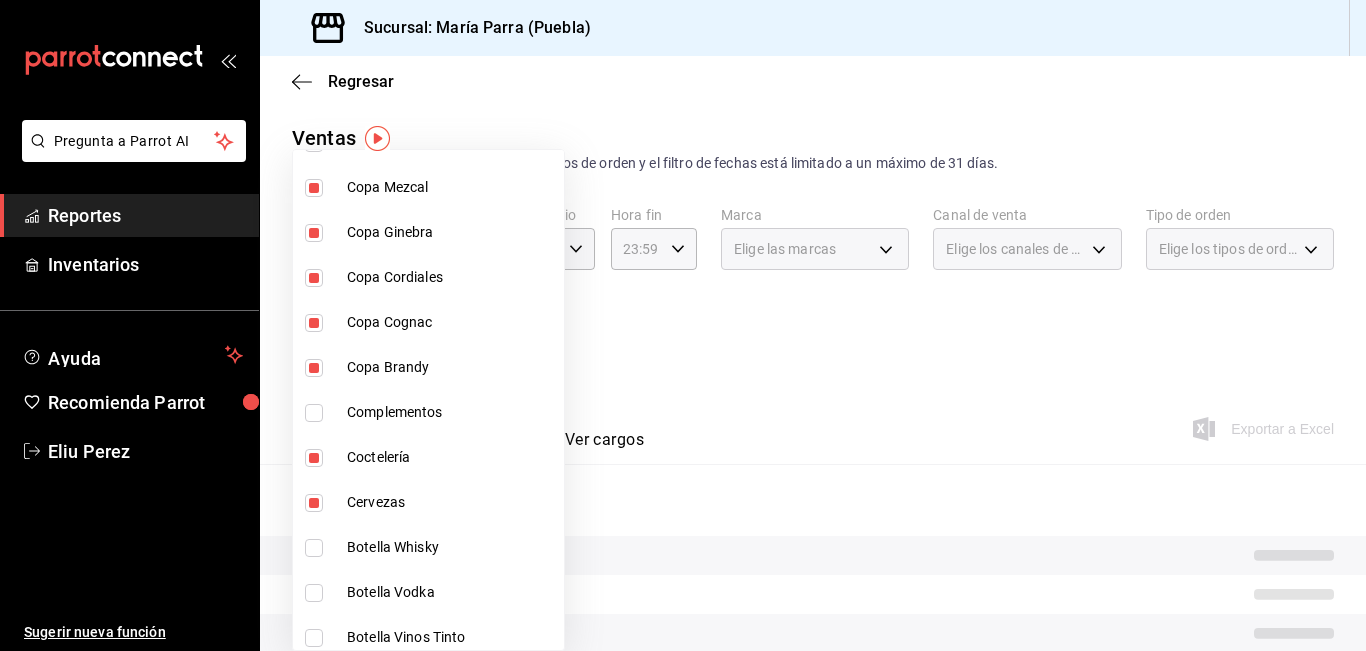 checkbox on "true" 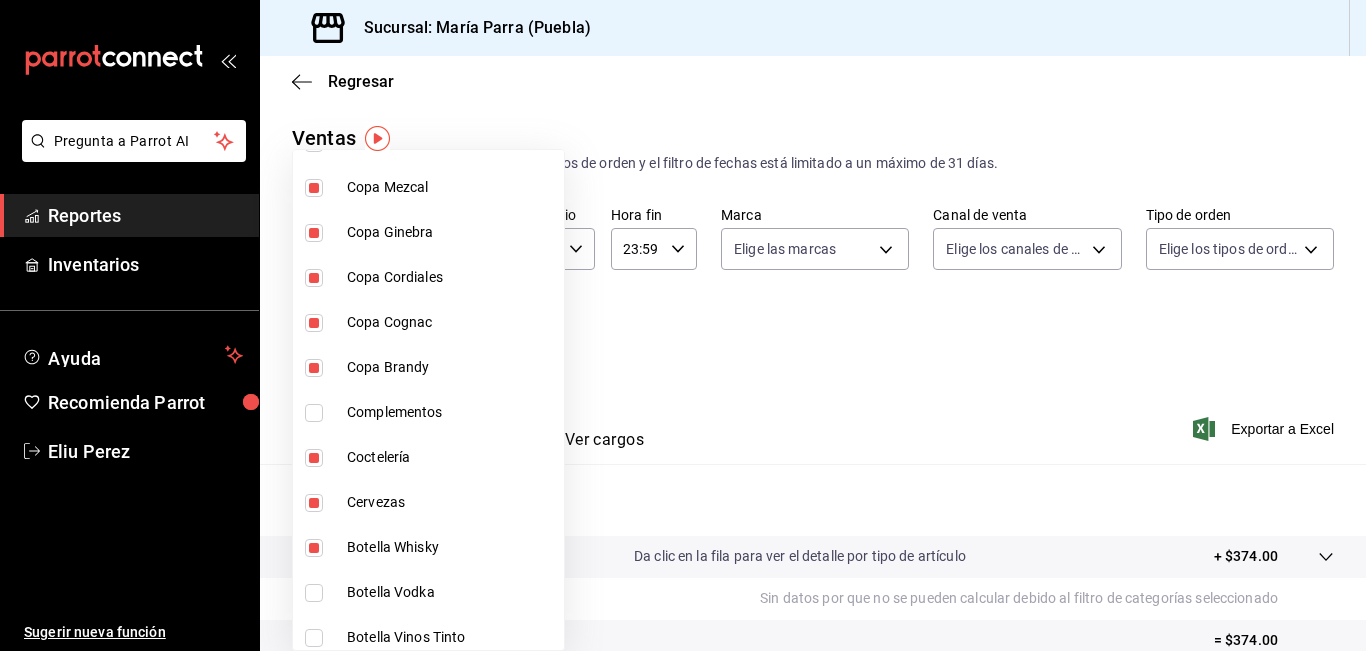 click on "Botella Vodka" at bounding box center [428, 592] 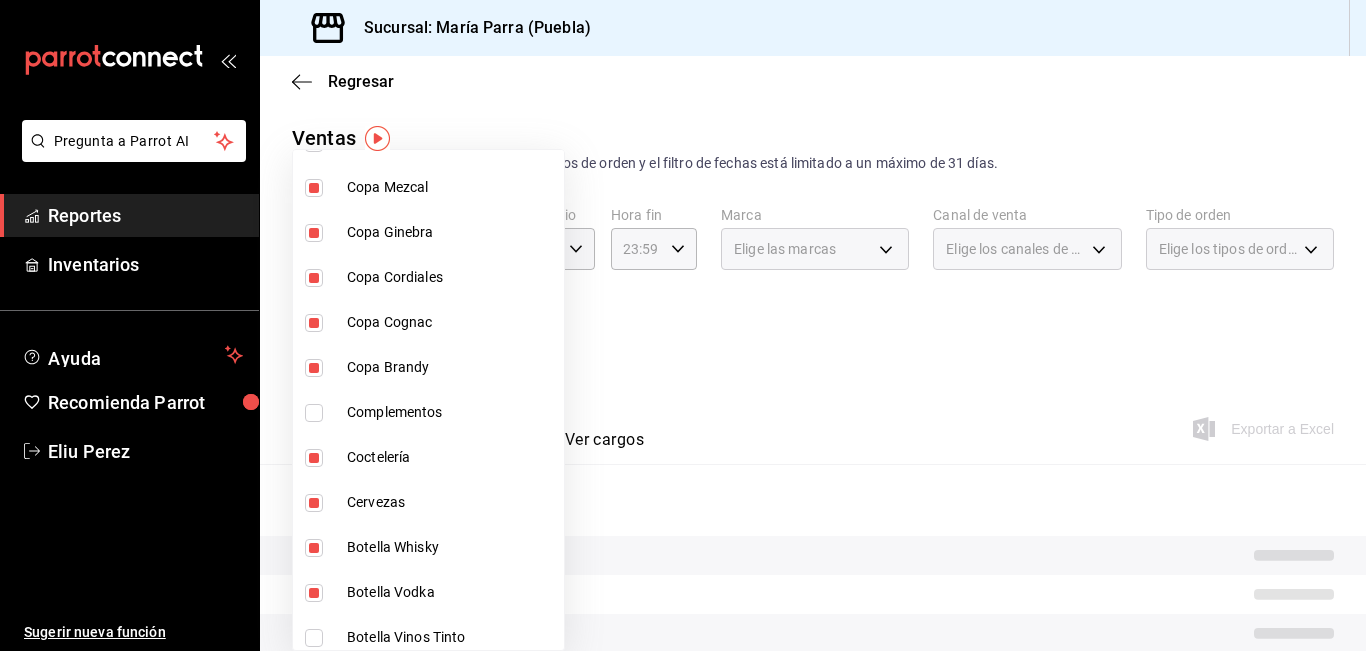 click on "Botella Vinos Tinto" at bounding box center [451, 637] 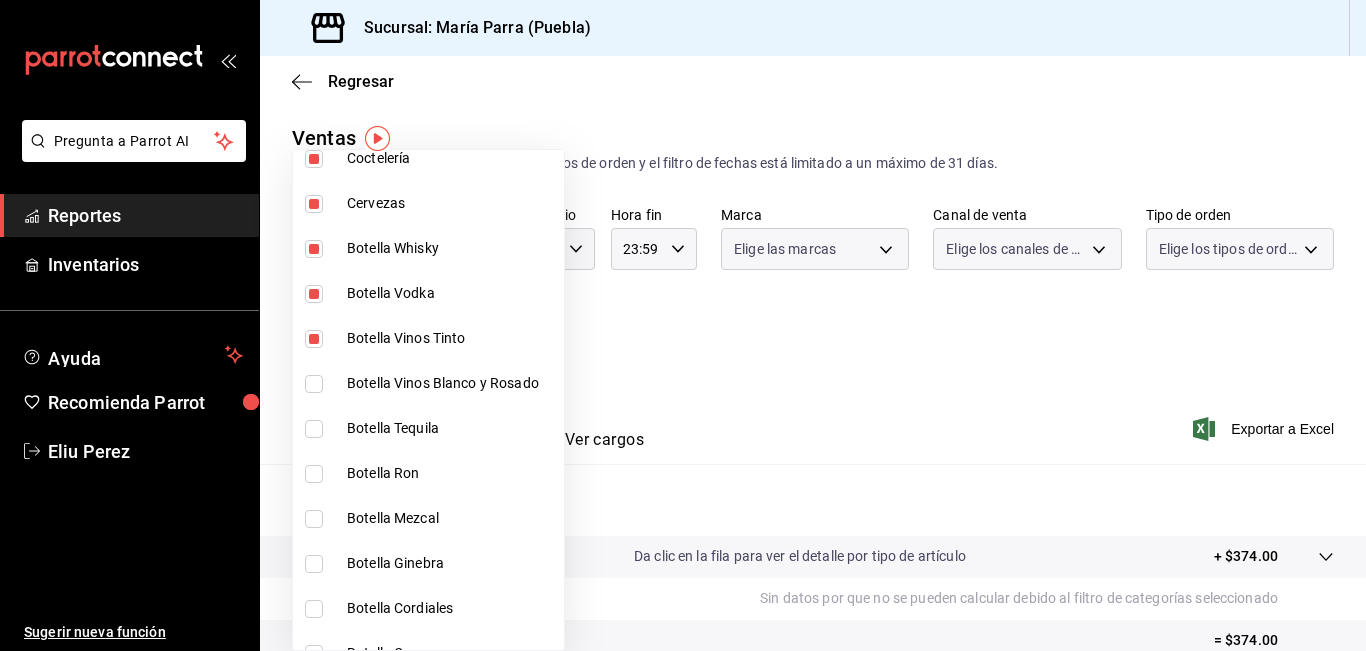 scroll, scrollTop: 3100, scrollLeft: 0, axis: vertical 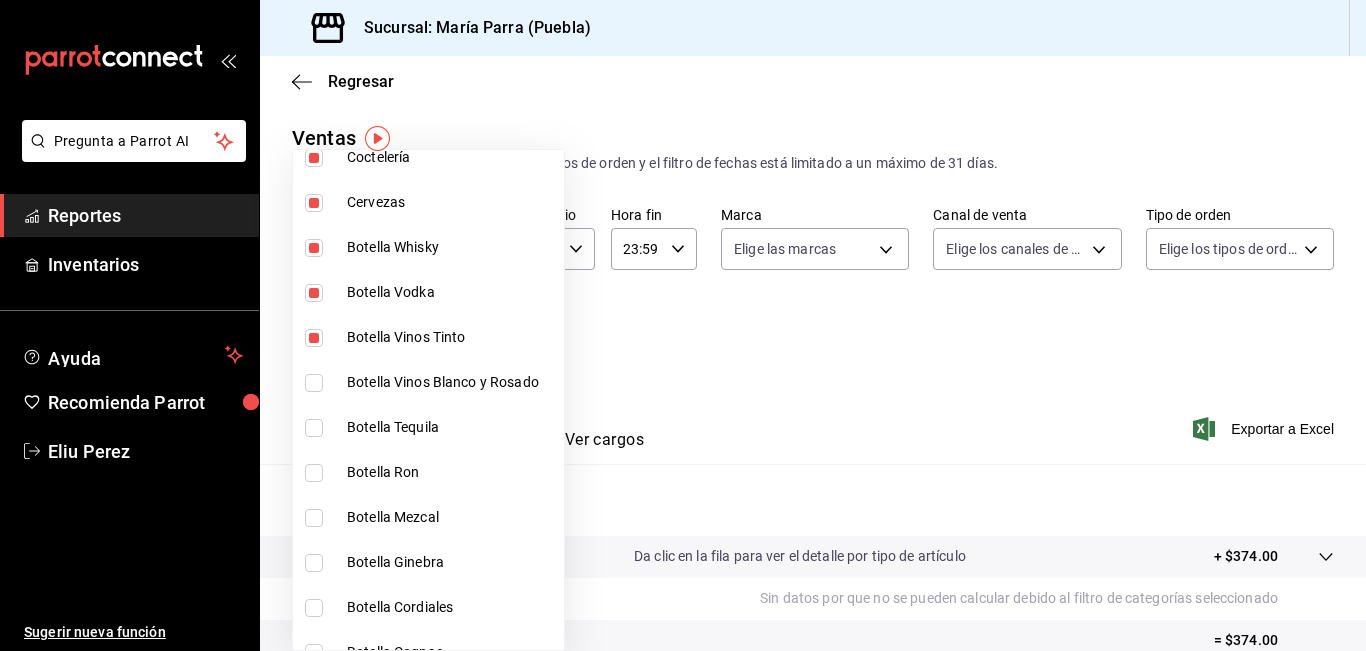 click on "Botella Vinos Blanco y Rosado" at bounding box center (451, 382) 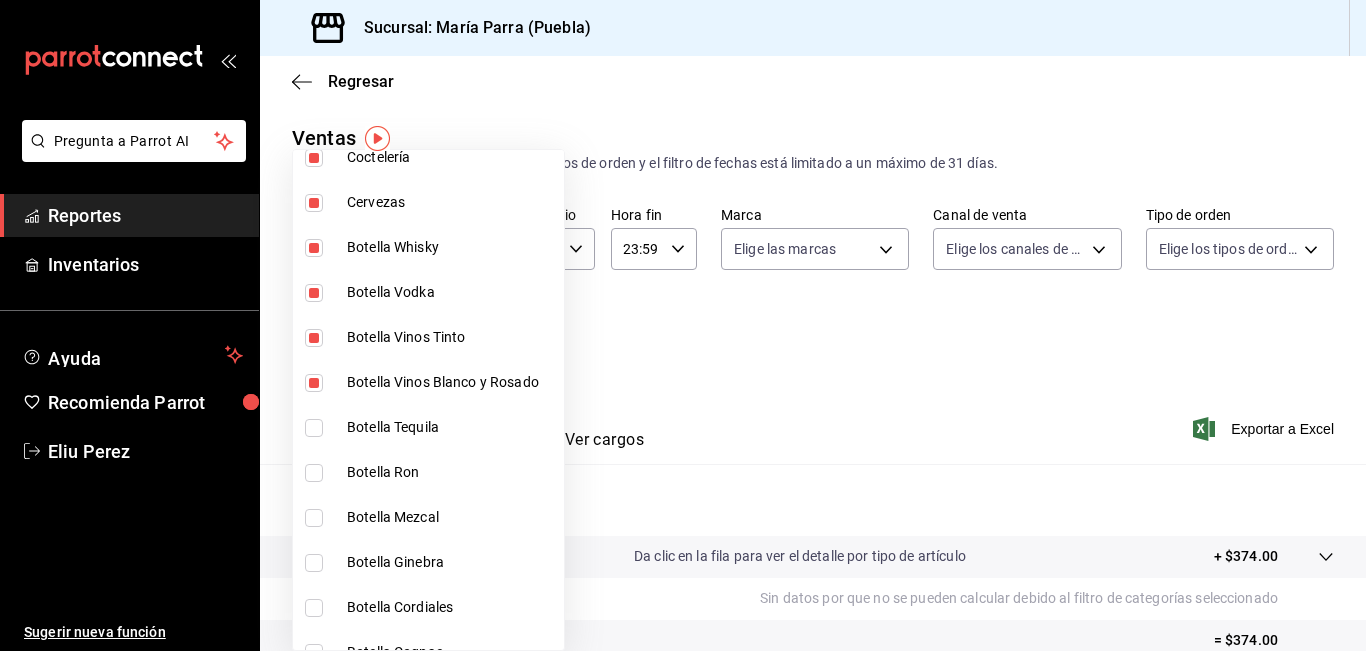 click on "Botella Tequila" at bounding box center [451, 427] 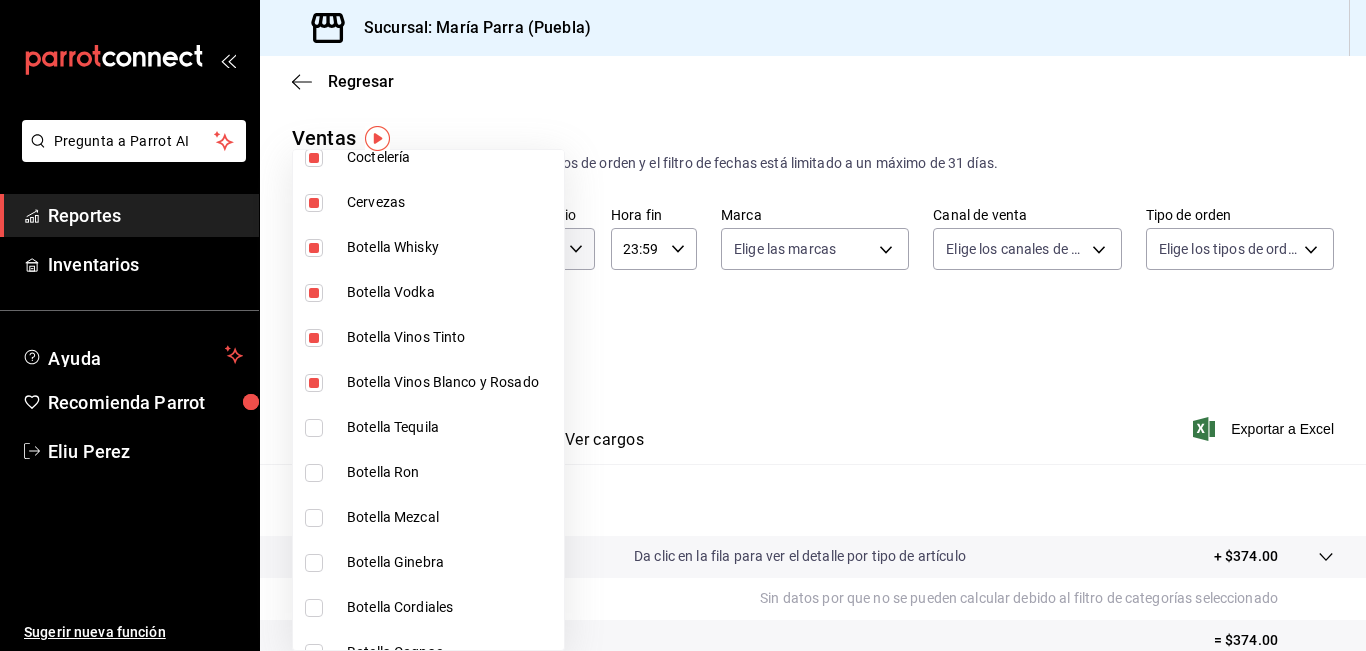 type on "[UUID], [UUID], [UUID], [UUID], [UUID], [UUID], [UUID], [UUID], [UUID], [UUID], [UUID], [UUID], [UUID], [UUID], [UUID], [UUID], [UUID], [UUID], [UUID], [UUID], [UUID], [UUID], [UUID]" 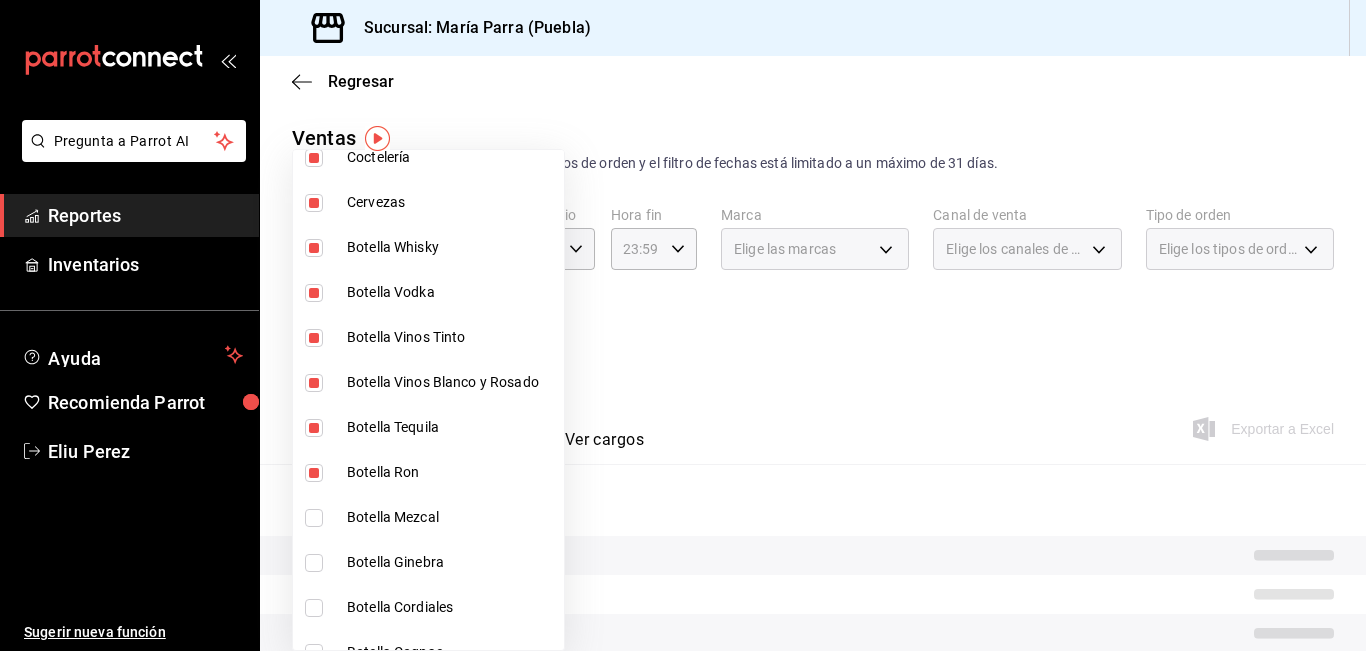 drag, startPoint x: 469, startPoint y: 512, endPoint x: 459, endPoint y: 548, distance: 37.363083 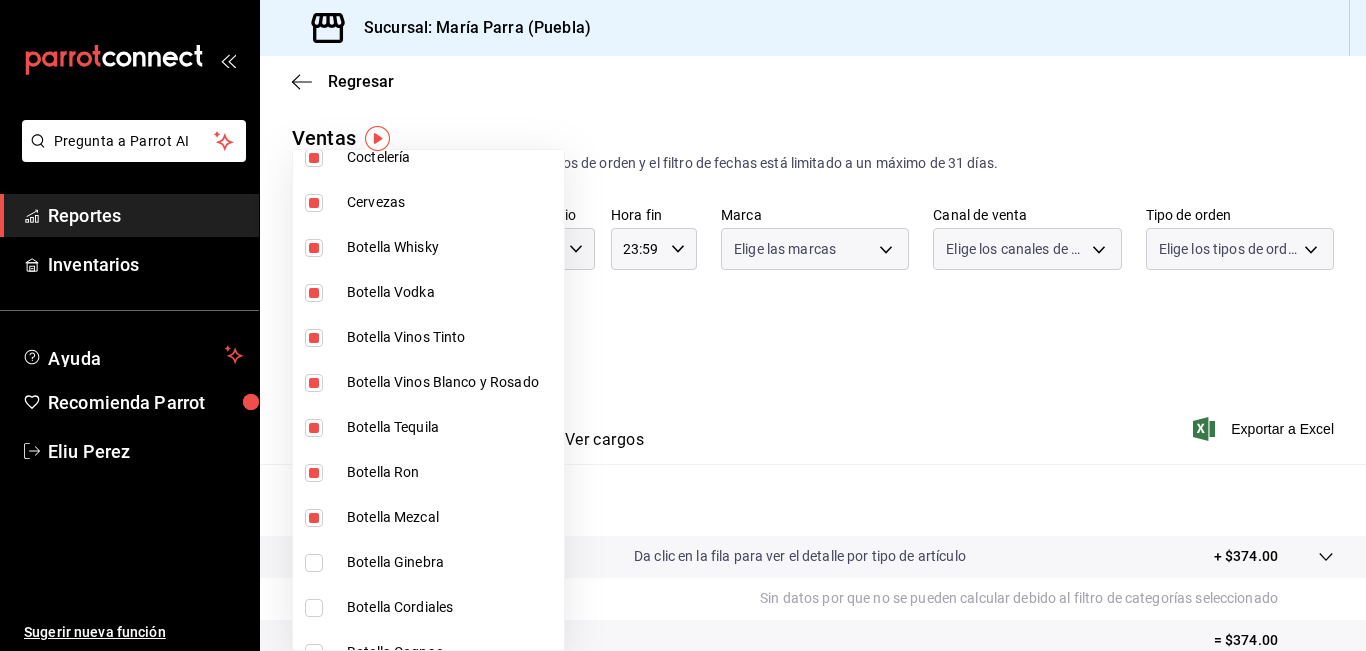 type on "[UUID], [UUID], [UUID], [UUID], [UUID], [UUID], [UUID], [UUID], [UUID], [UUID], [UUID], [UUID], [UUID], [UUID], [UUID], [UUID], [UUID], [UUID], [UUID], [UUID], [UUID], [UUID], [UUID]" 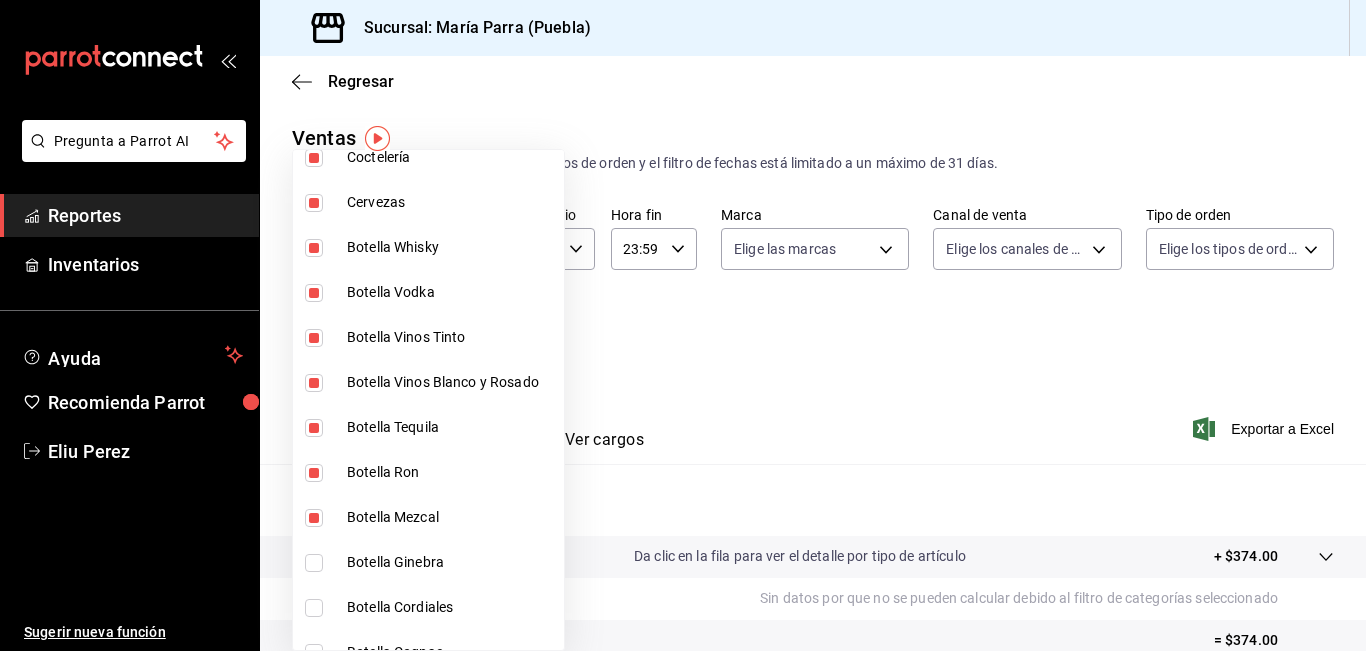 click on "Botella Ginebra" at bounding box center (428, 562) 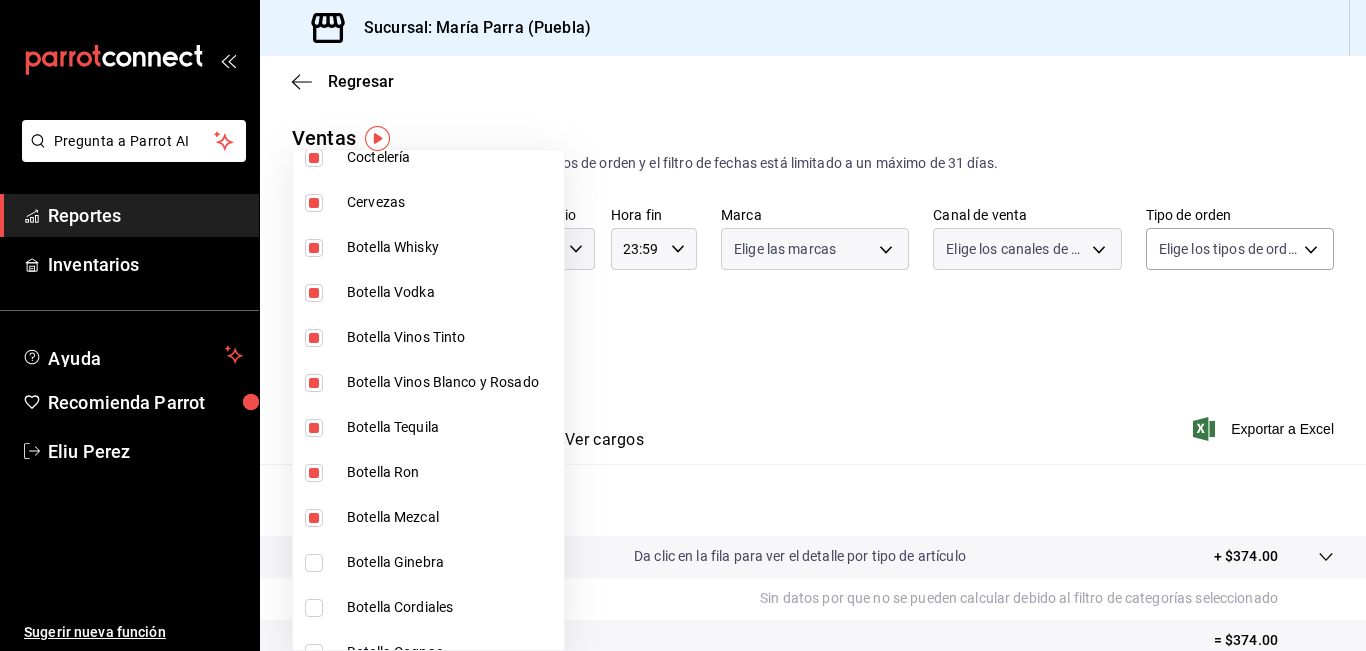 type on "[UUID], [UUID], [UUID], [UUID], [UUID], [UUID], [UUID], [UUID], [UUID], [UUID], [UUID], [UUID], [UUID], [UUID], [UUID], [UUID], [UUID], [UUID], [UUID], [UUID], [UUID], [UUID], [UUID], [UUID], [UUID], [UUID], [UUID], [UUID]" 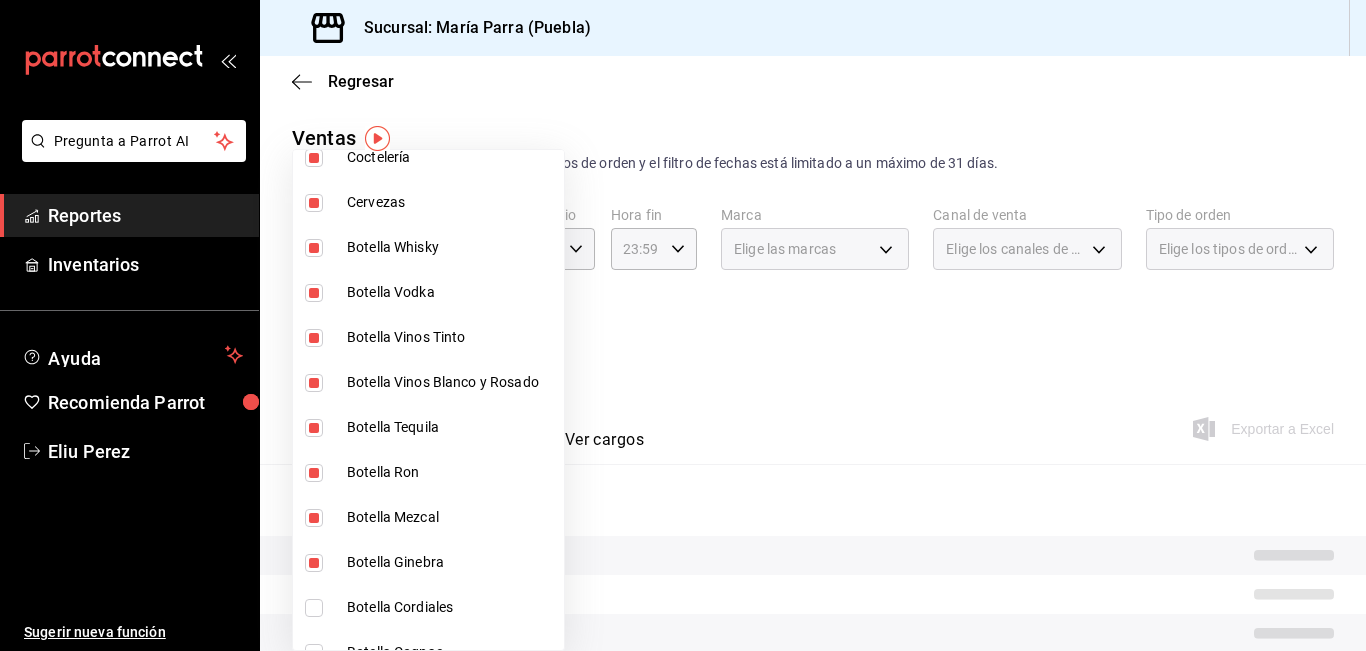 drag, startPoint x: 453, startPoint y: 593, endPoint x: 447, endPoint y: 630, distance: 37.48333 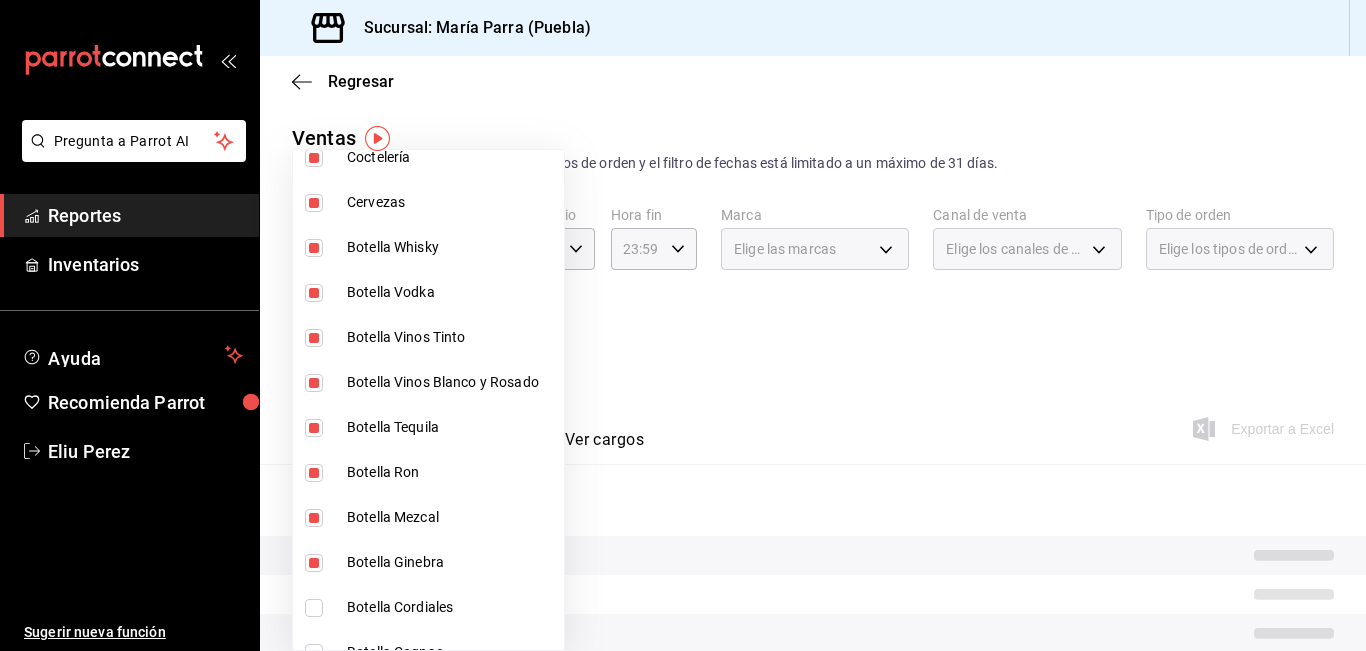 click on "Botella Cordiales" at bounding box center (428, 607) 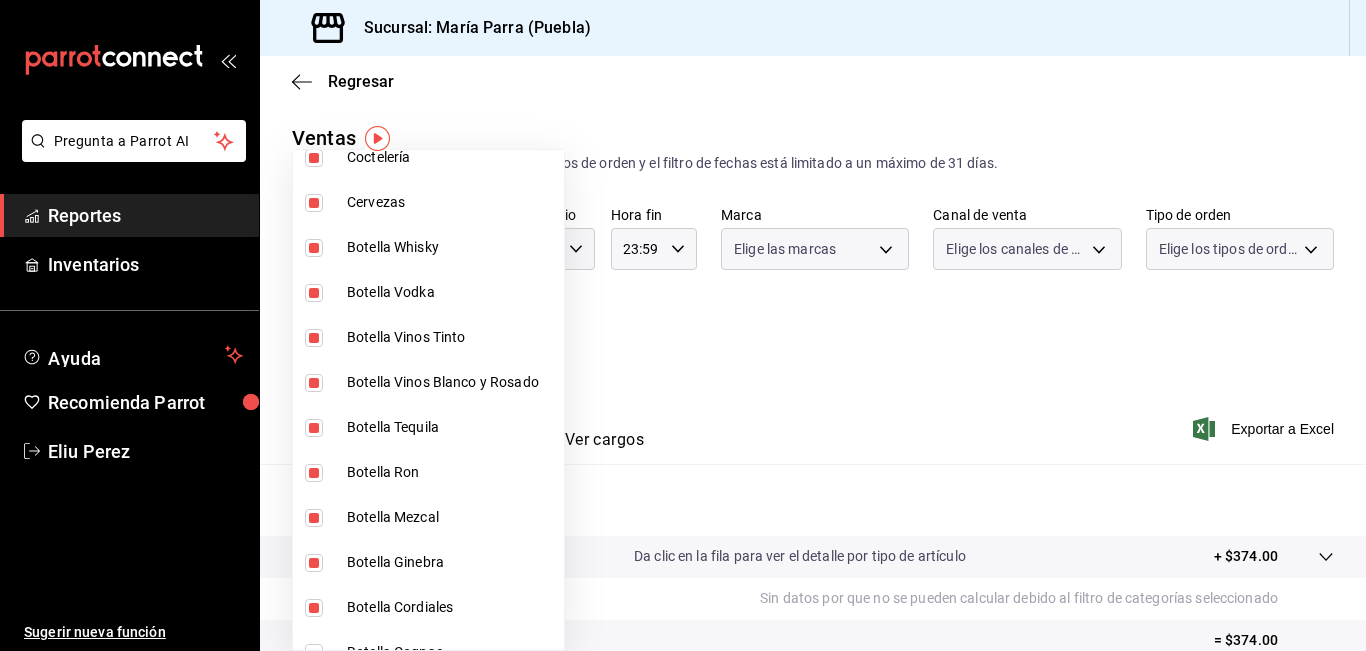 type on "[UUID], [UUID], [UUID], [UUID], [UUID], [UUID], [UUID], [UUID], [UUID], [UUID], [UUID], [UUID], [UUID], [UUID], [UUID], [UUID], [UUID], [UUID], [UUID], [UUID], [UUID], [UUID], [UUID], [UUID], [UUID], [UUID]" 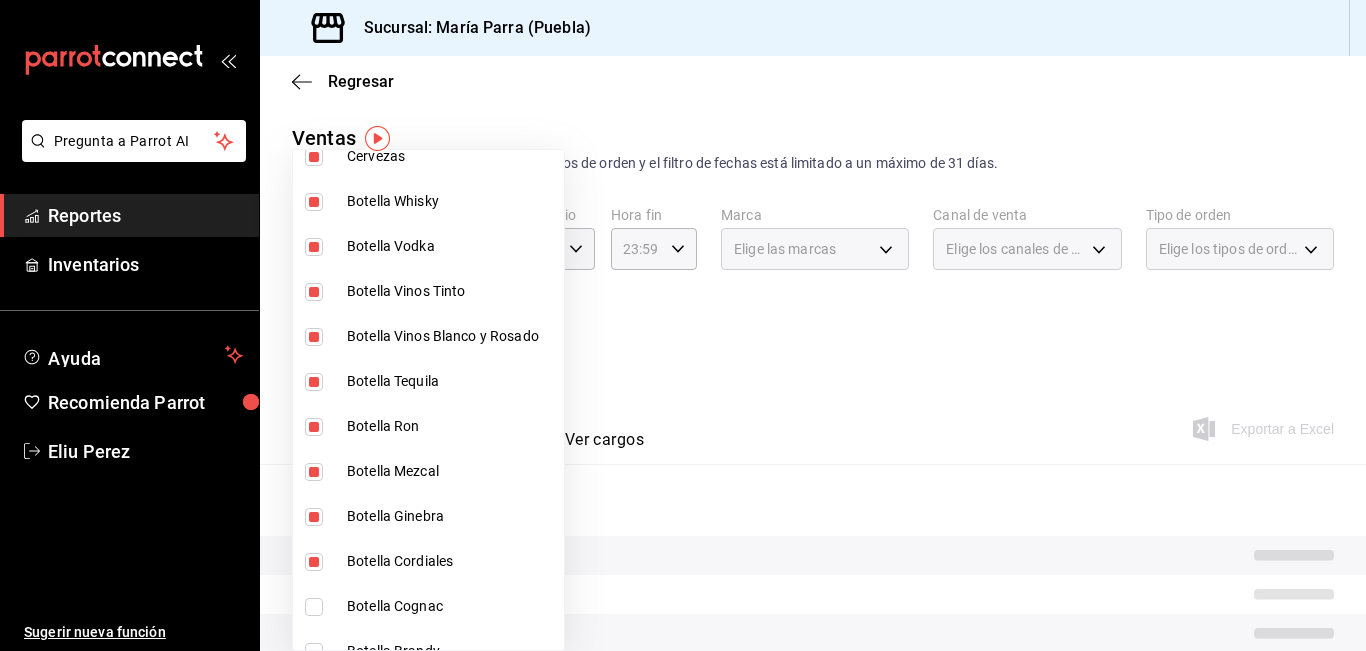 scroll, scrollTop: 3170, scrollLeft: 0, axis: vertical 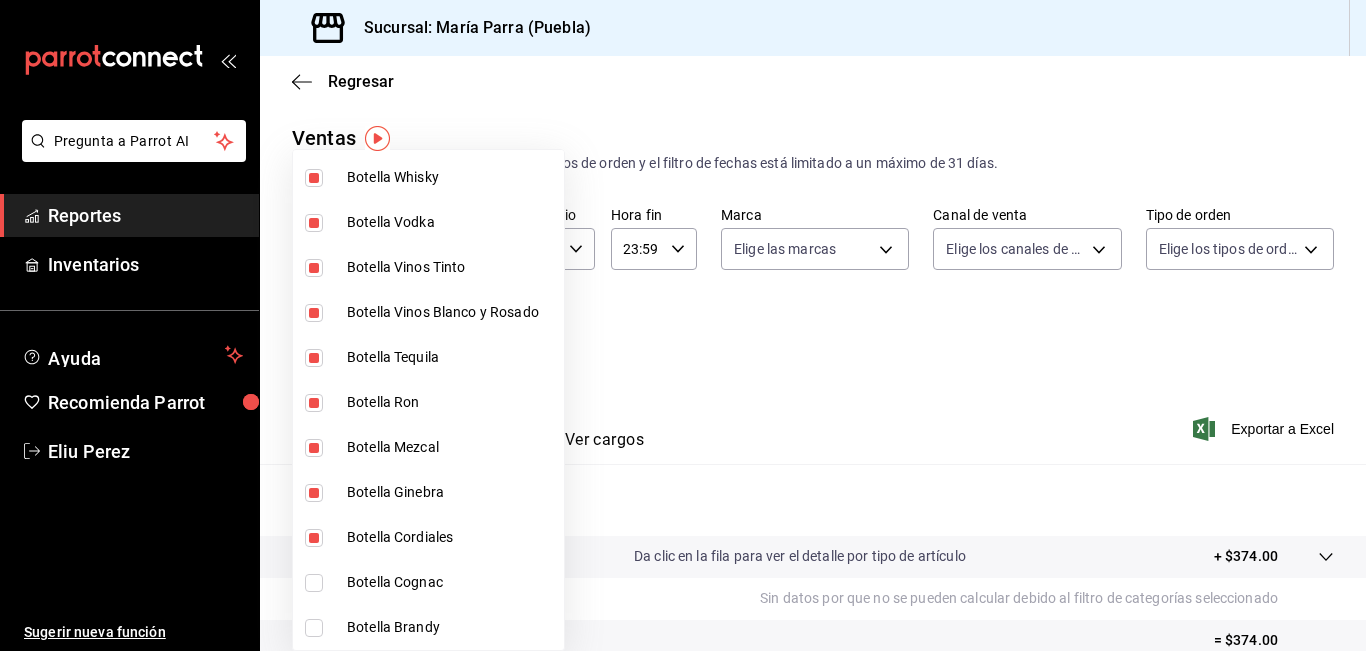 drag, startPoint x: 460, startPoint y: 581, endPoint x: 470, endPoint y: 633, distance: 52.95281 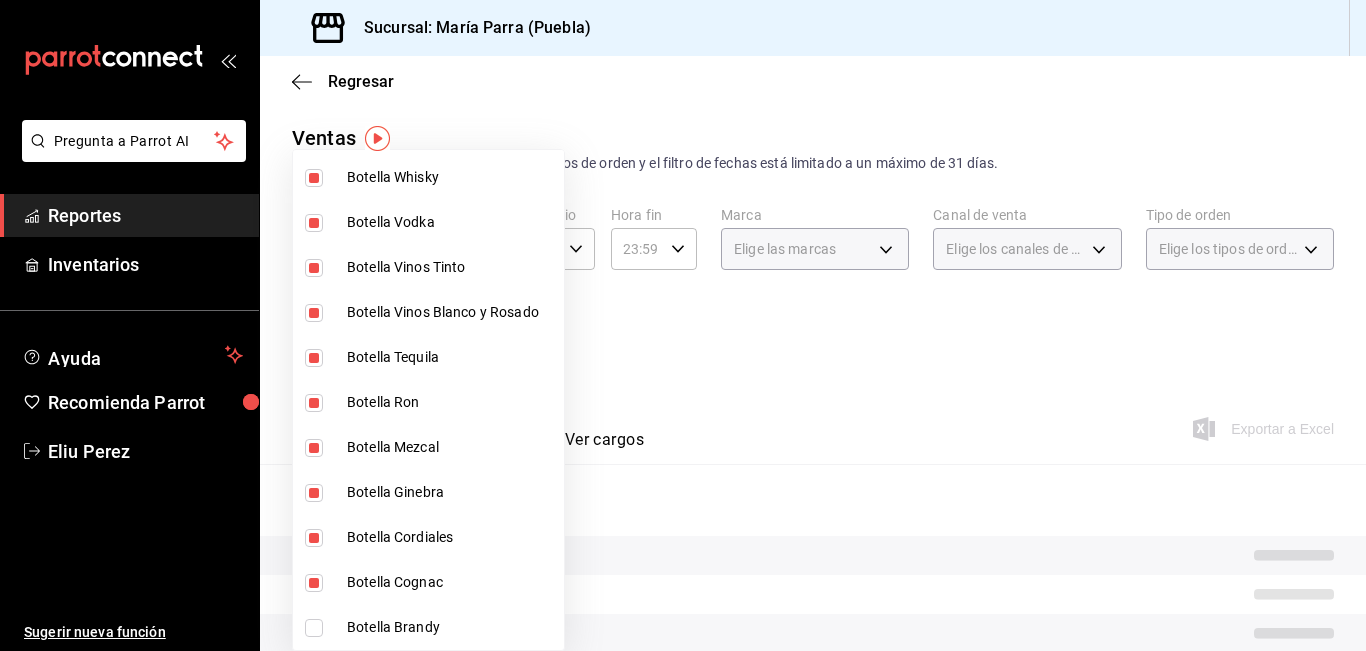 click on "Botella Brandy" at bounding box center [451, 627] 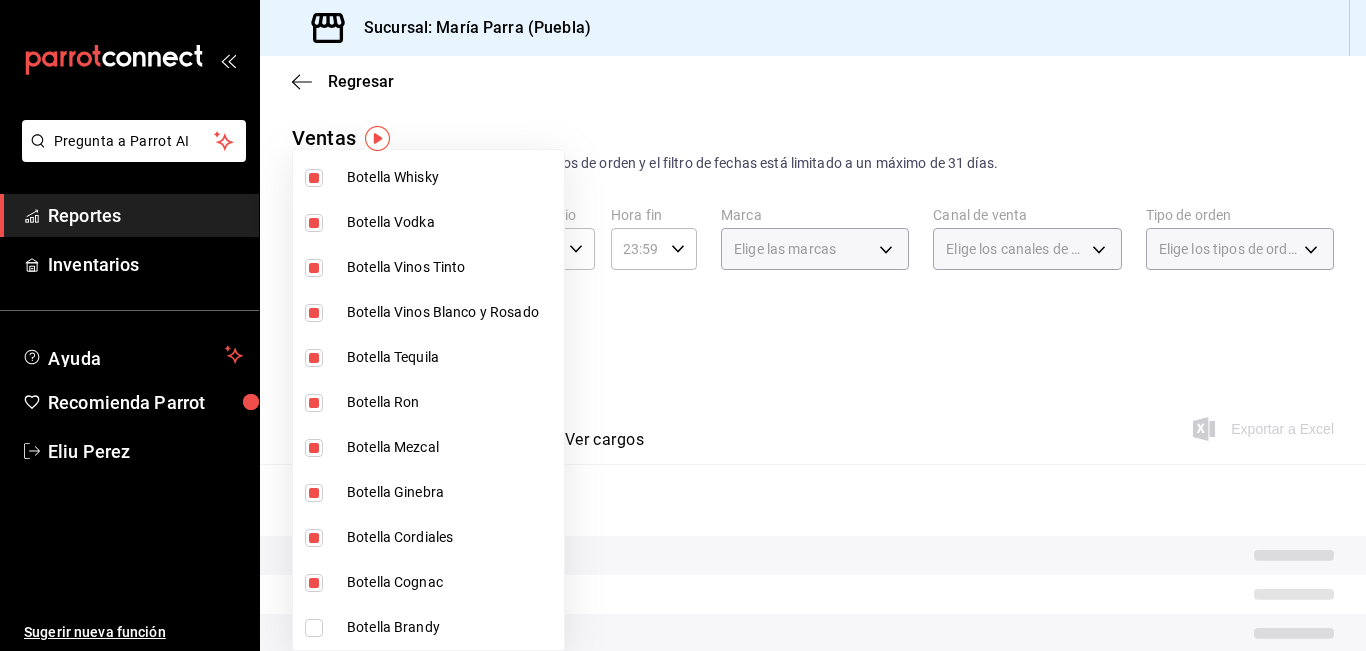 type on "[UUID], [UUID], [UUID], [UUID], [UUID], [UUID], [UUID], [UUID], [UUID], [UUID], [UUID], [UUID], [UUID], [UUID], [UUID], [UUID], [UUID], [UUID], [UUID], [UUID], [UUID], [UUID], [UUID], [UUID], [UUID], [UUID], [UUID]" 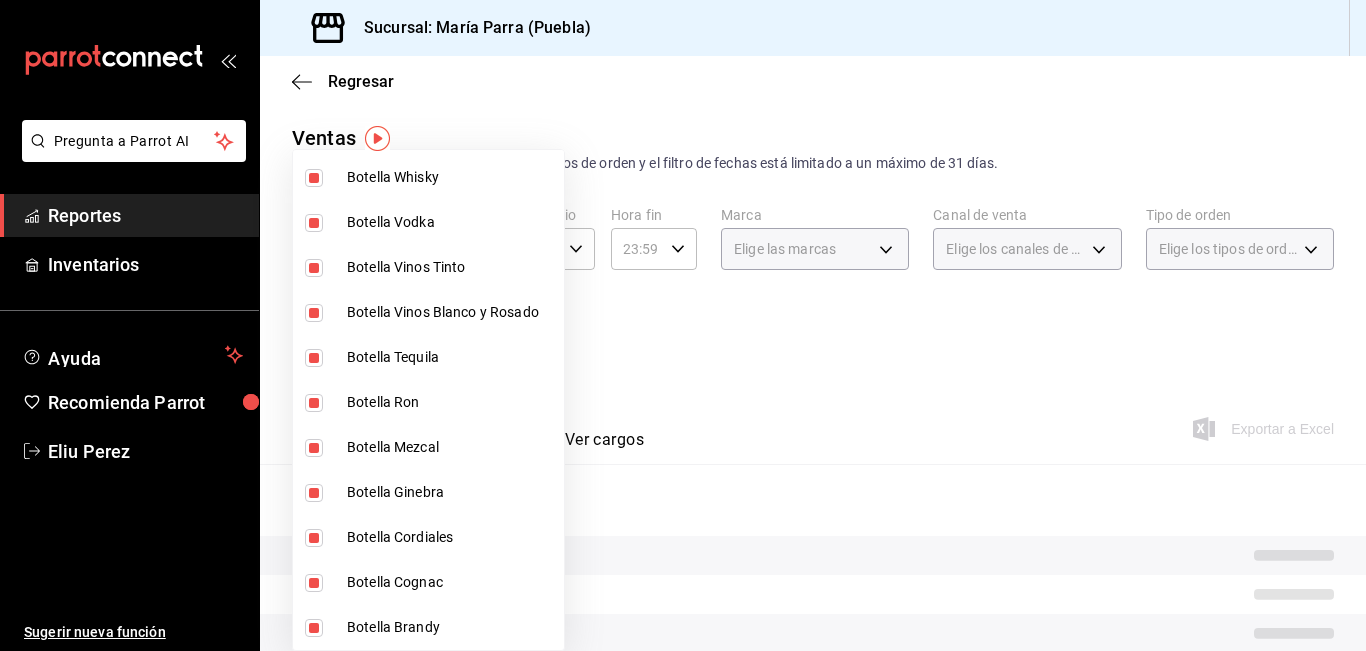 click at bounding box center (683, 325) 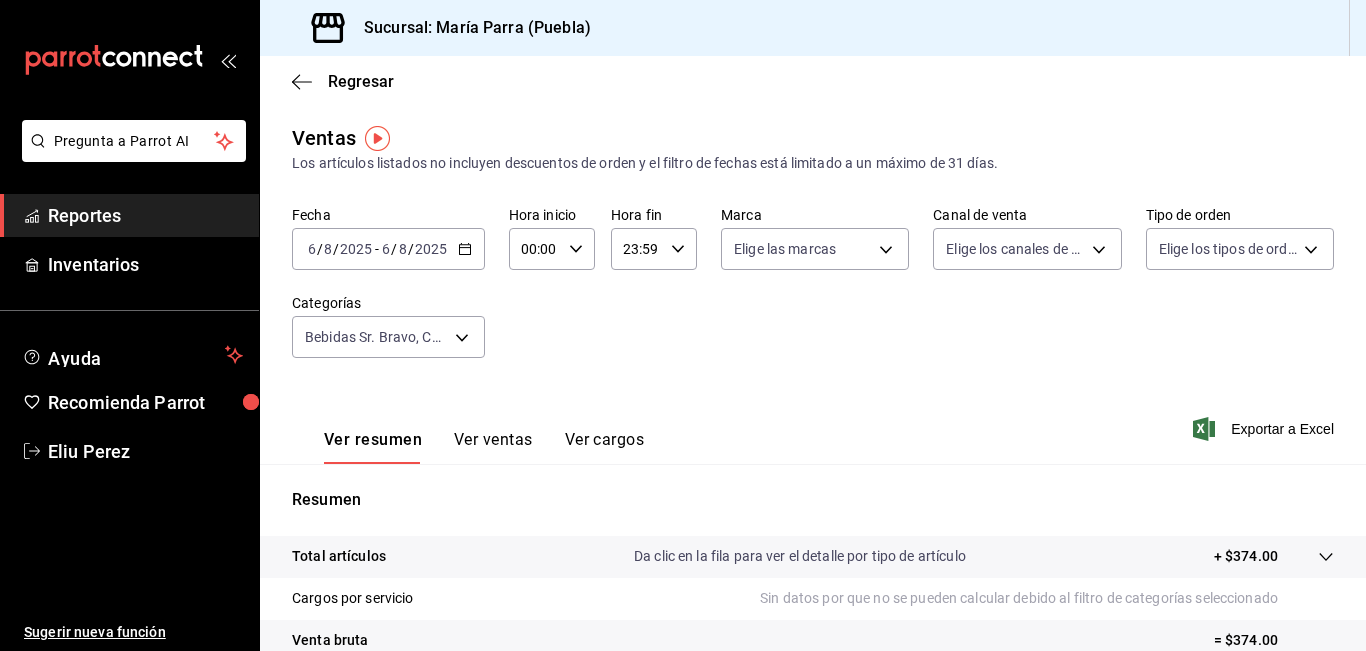 click on "2025-08-06 6 / 8 / 2025 - 2025-08-06 6 / 8 / 2025" at bounding box center [388, 249] 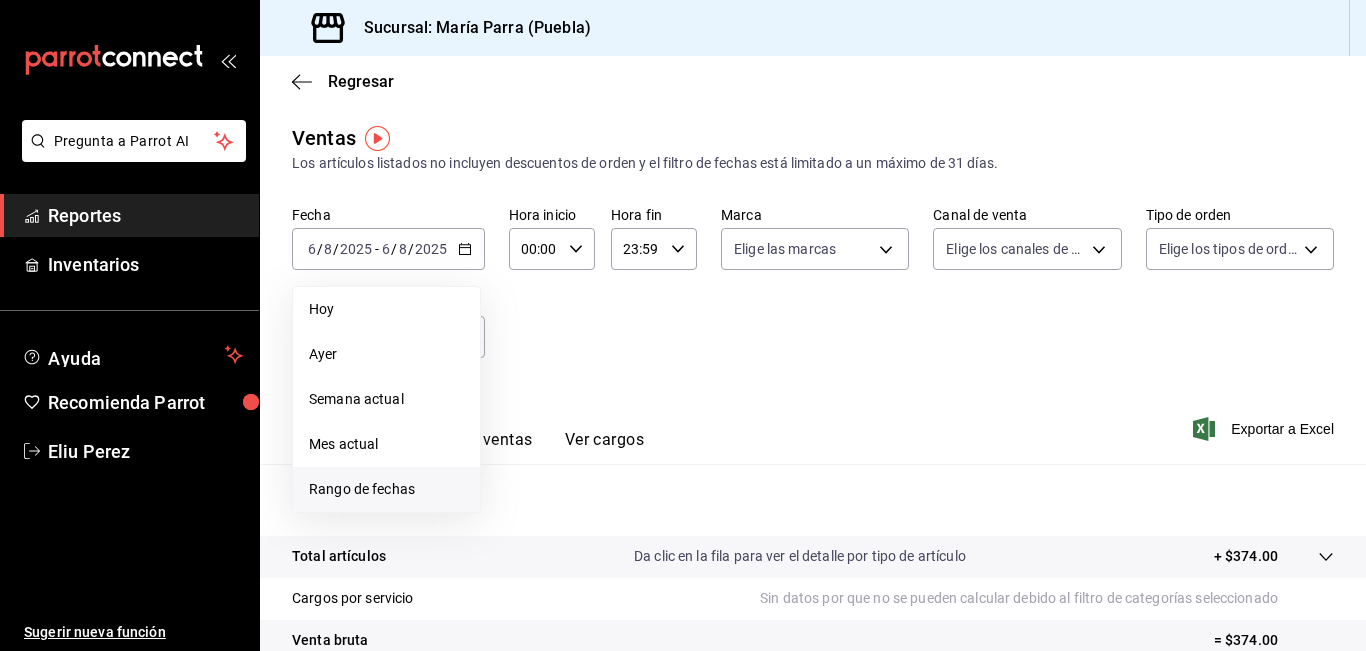 click on "Rango de fechas" at bounding box center [386, 489] 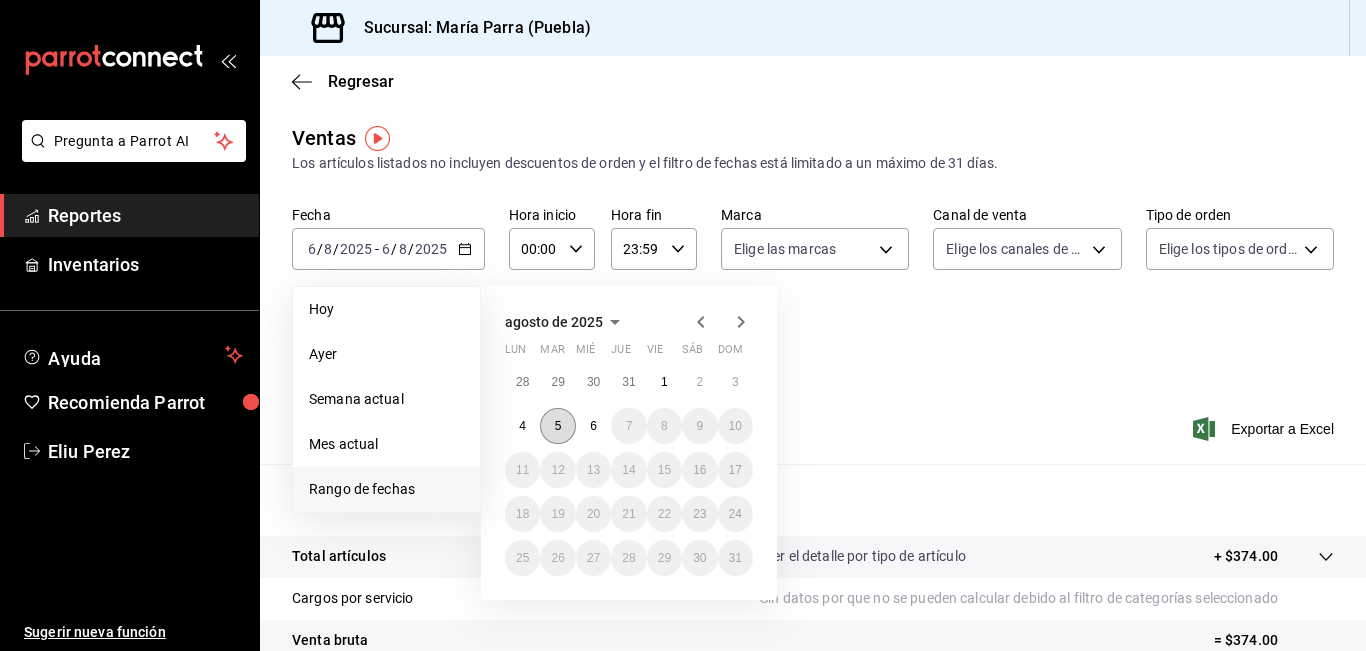 click on "5" at bounding box center [558, 426] 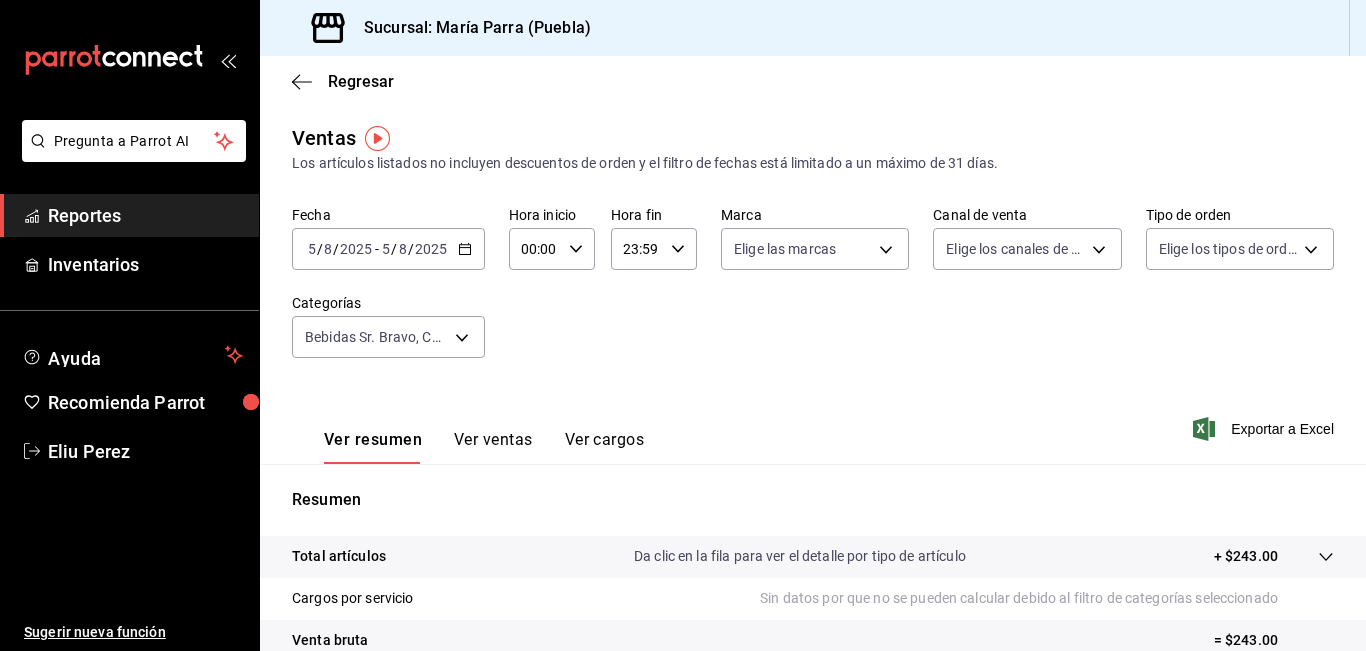scroll, scrollTop: 307, scrollLeft: 0, axis: vertical 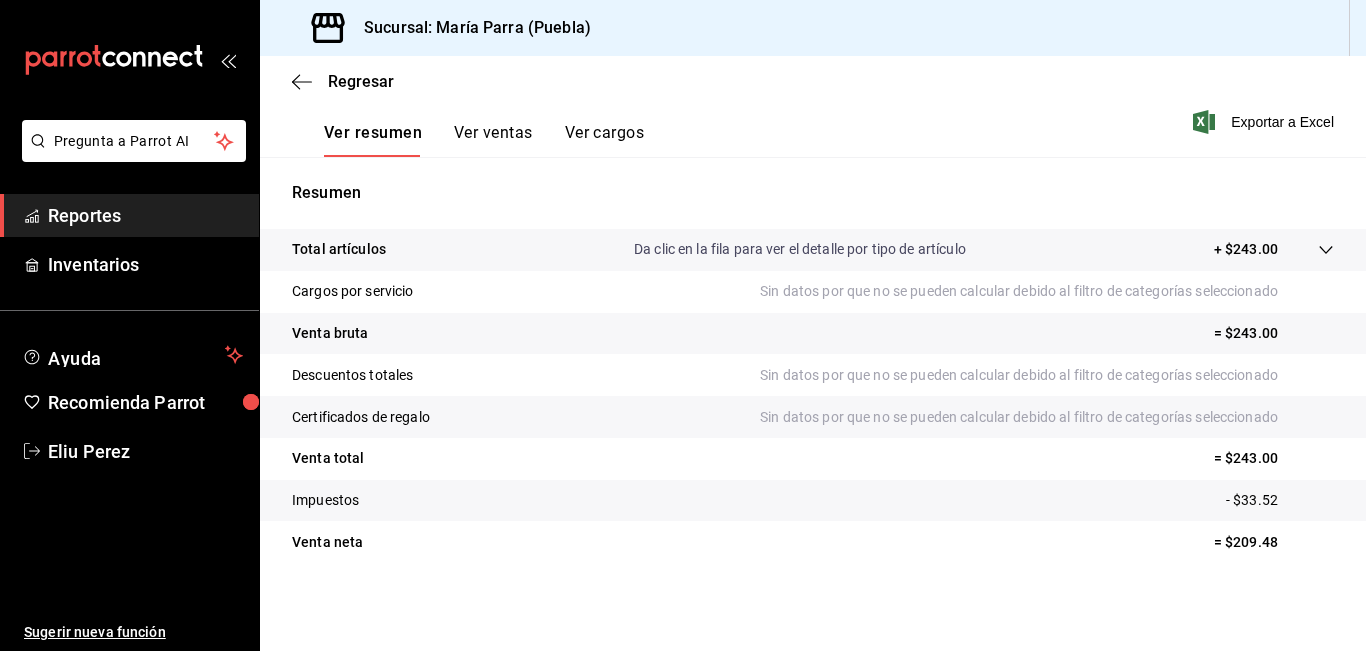 click on "Ver ventas" at bounding box center (493, 140) 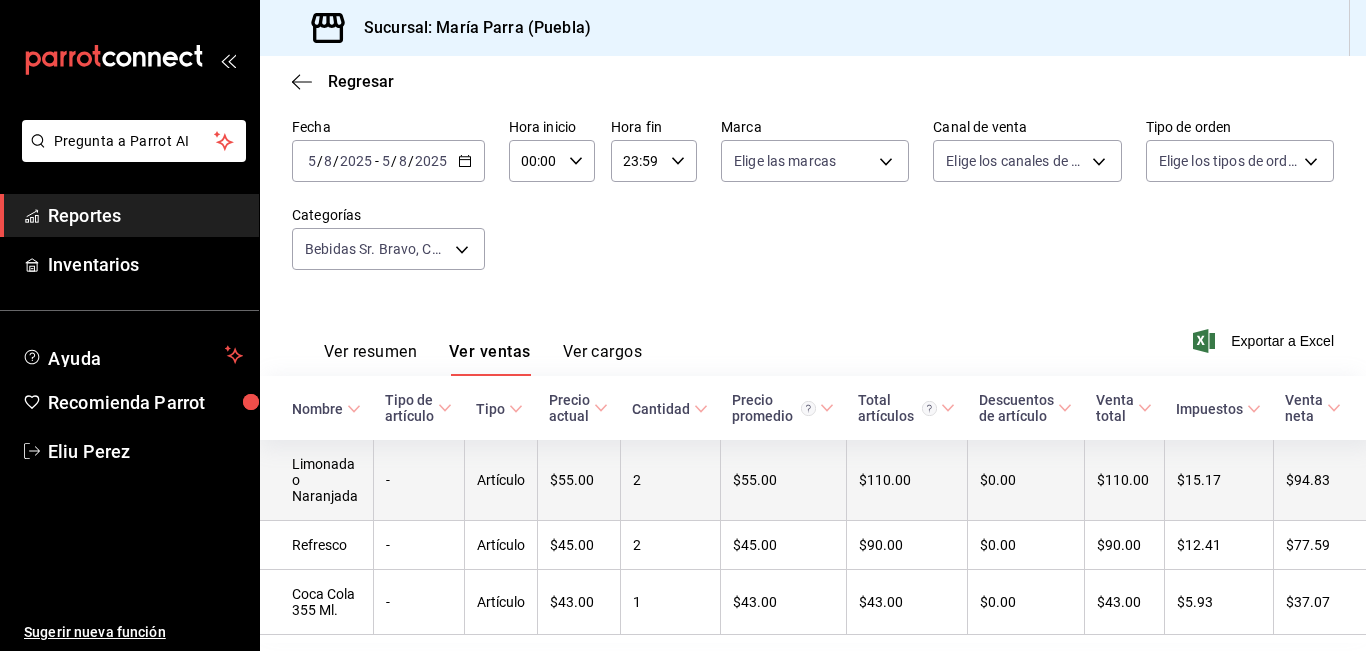 scroll, scrollTop: 167, scrollLeft: 0, axis: vertical 